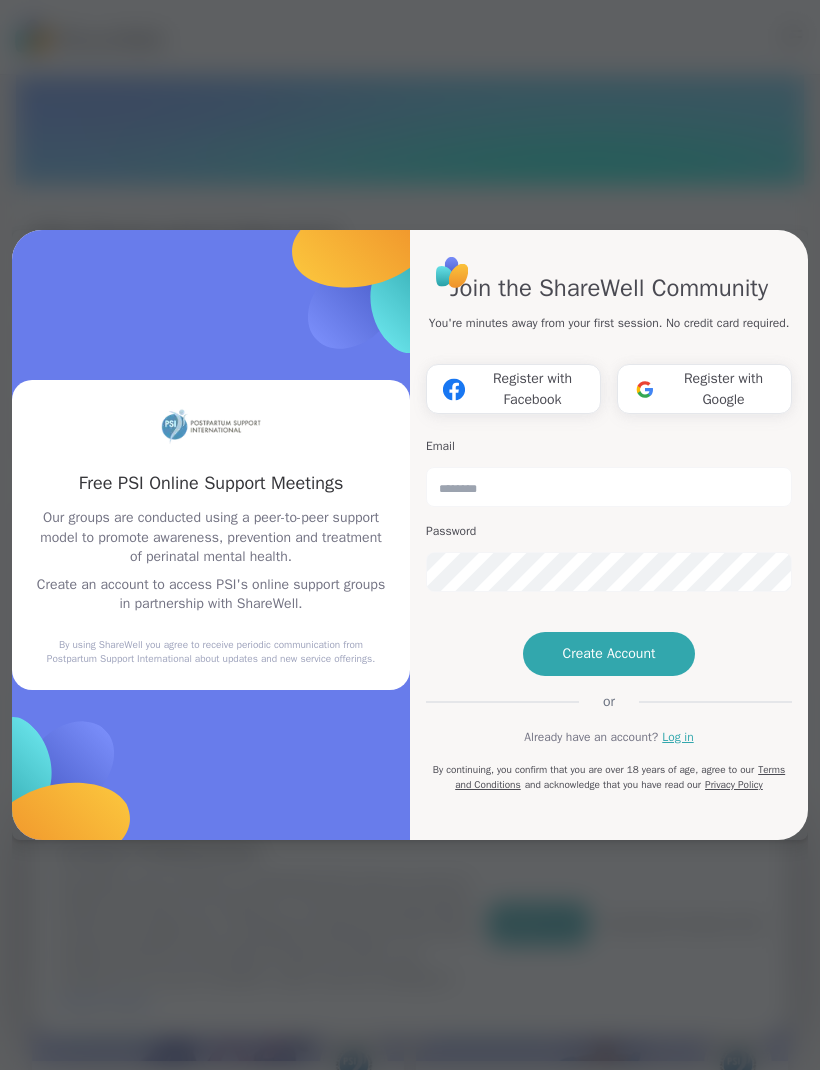 scroll, scrollTop: 0, scrollLeft: 0, axis: both 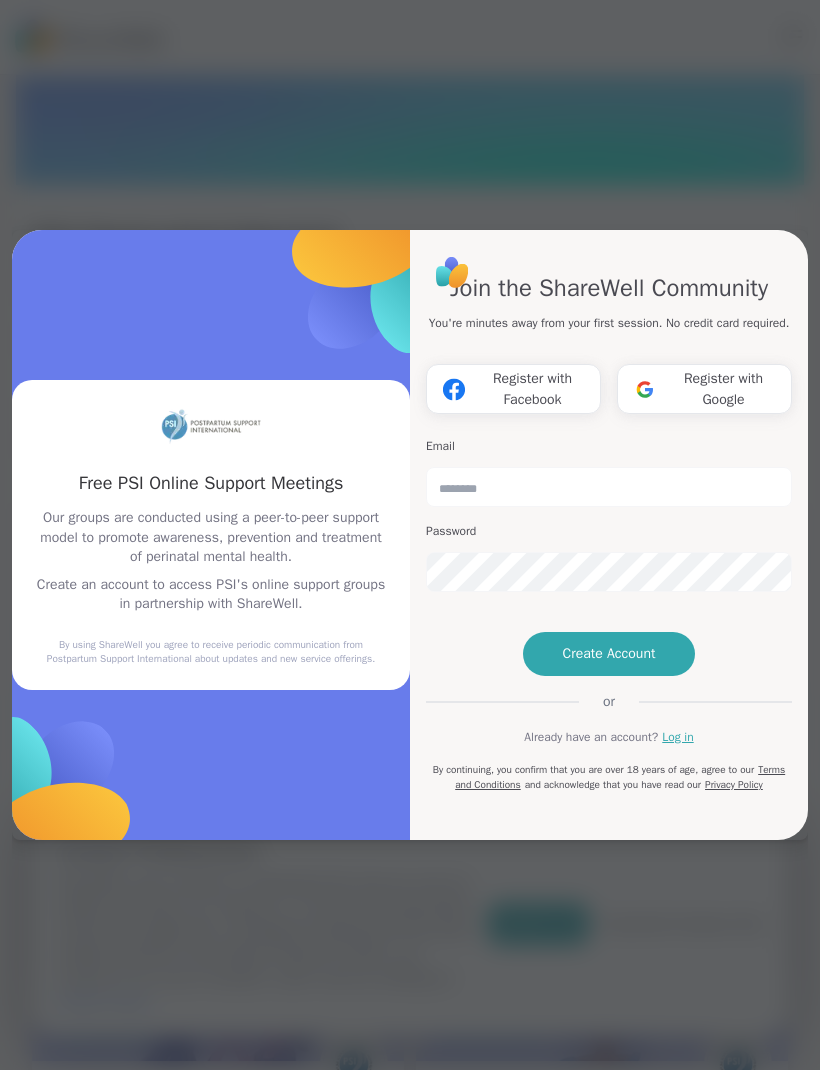 click on "Register with Google" at bounding box center (723, 389) 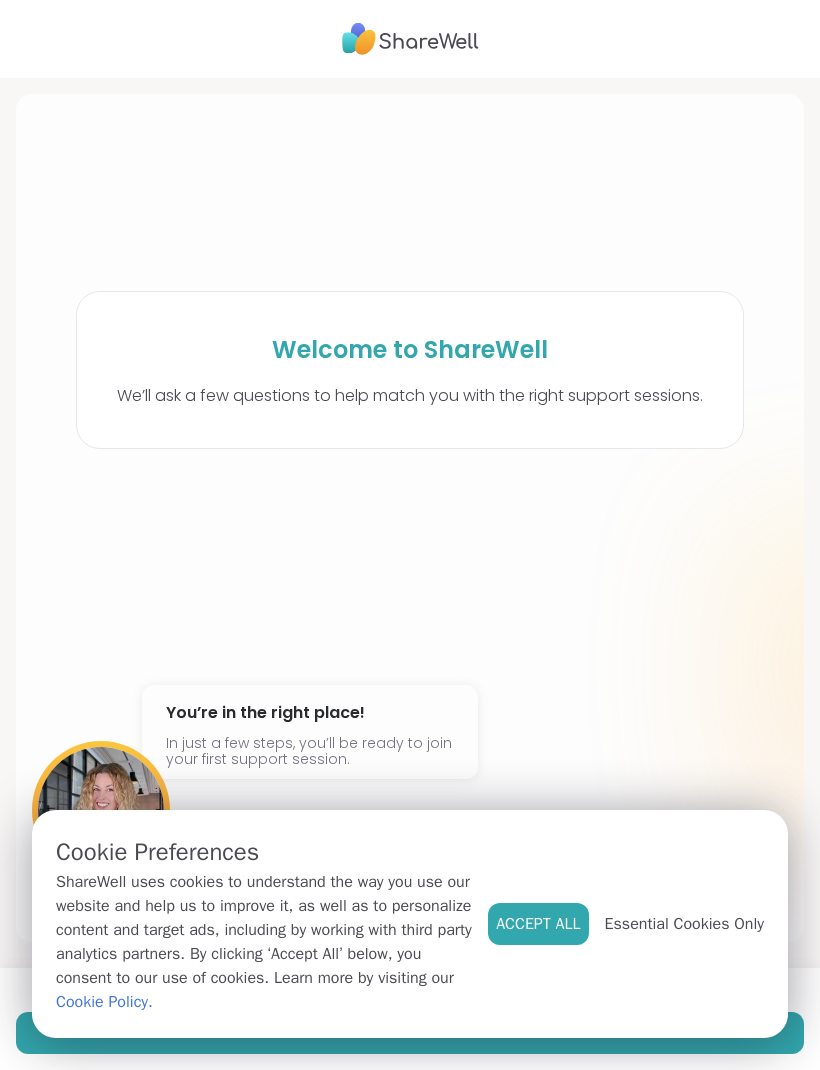 click on "Essential Cookies Only" at bounding box center (684, 924) 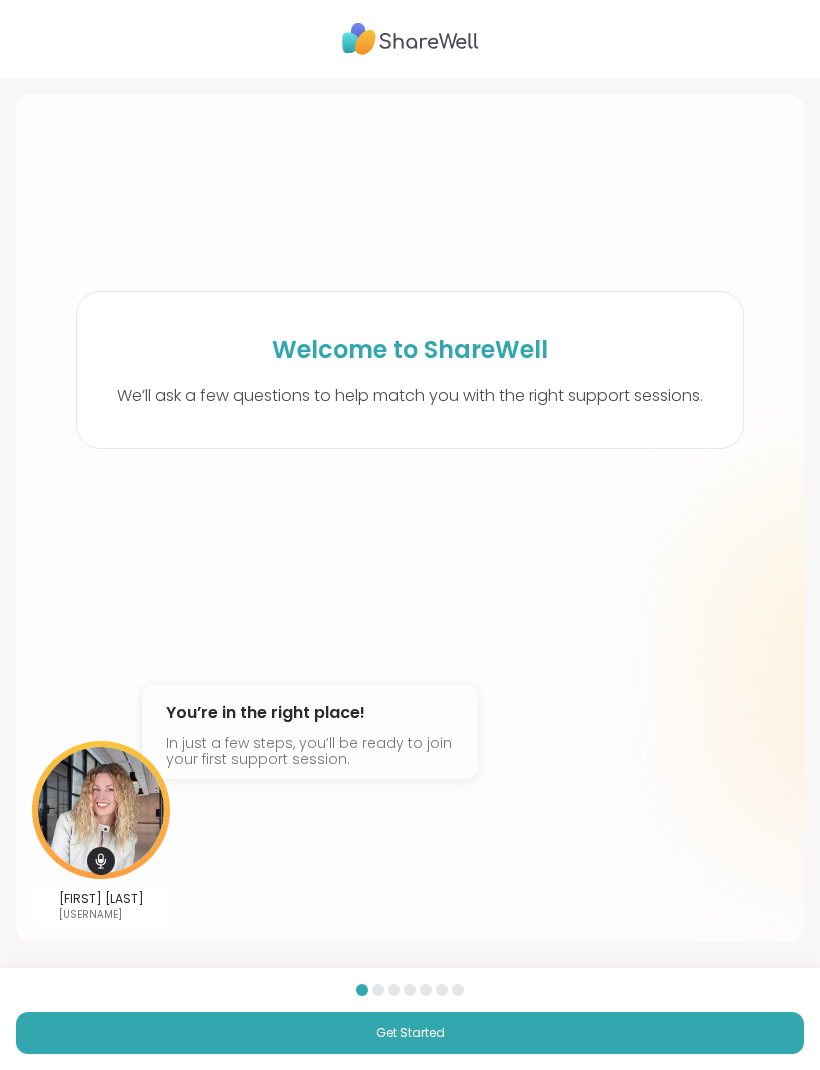 click on "Get Started" at bounding box center [410, 1033] 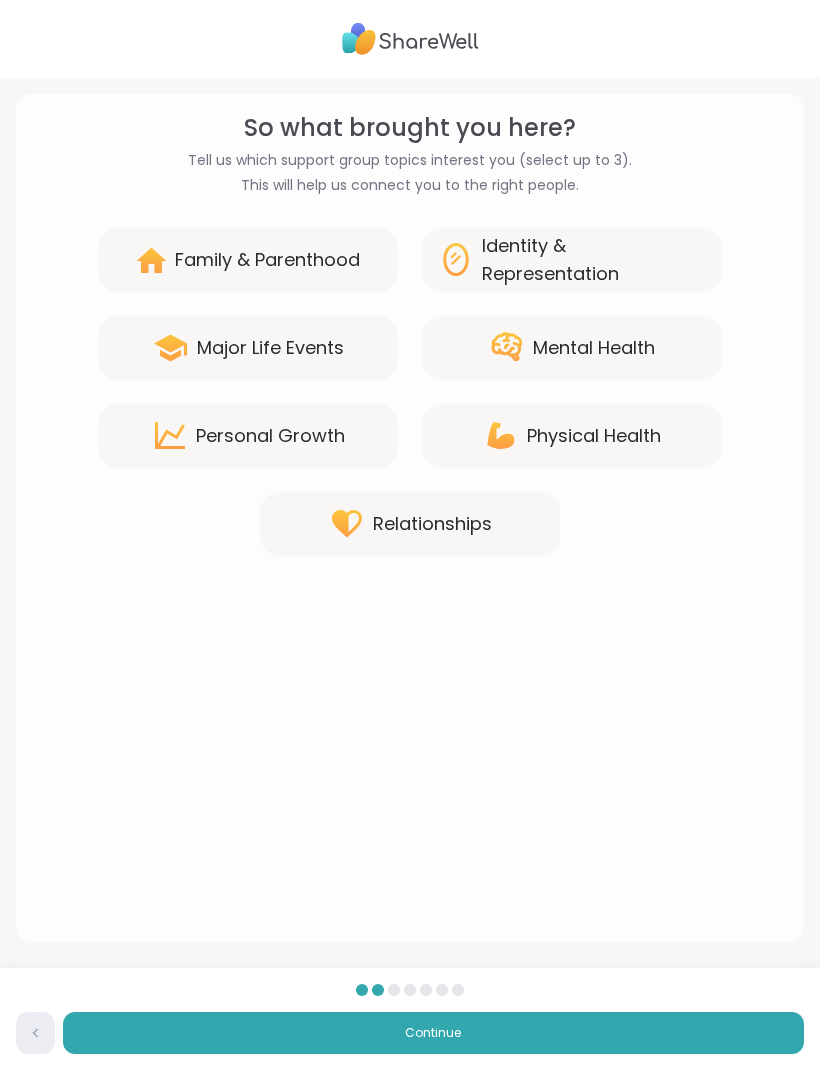 click on "Family & Parenthood" at bounding box center [267, 260] 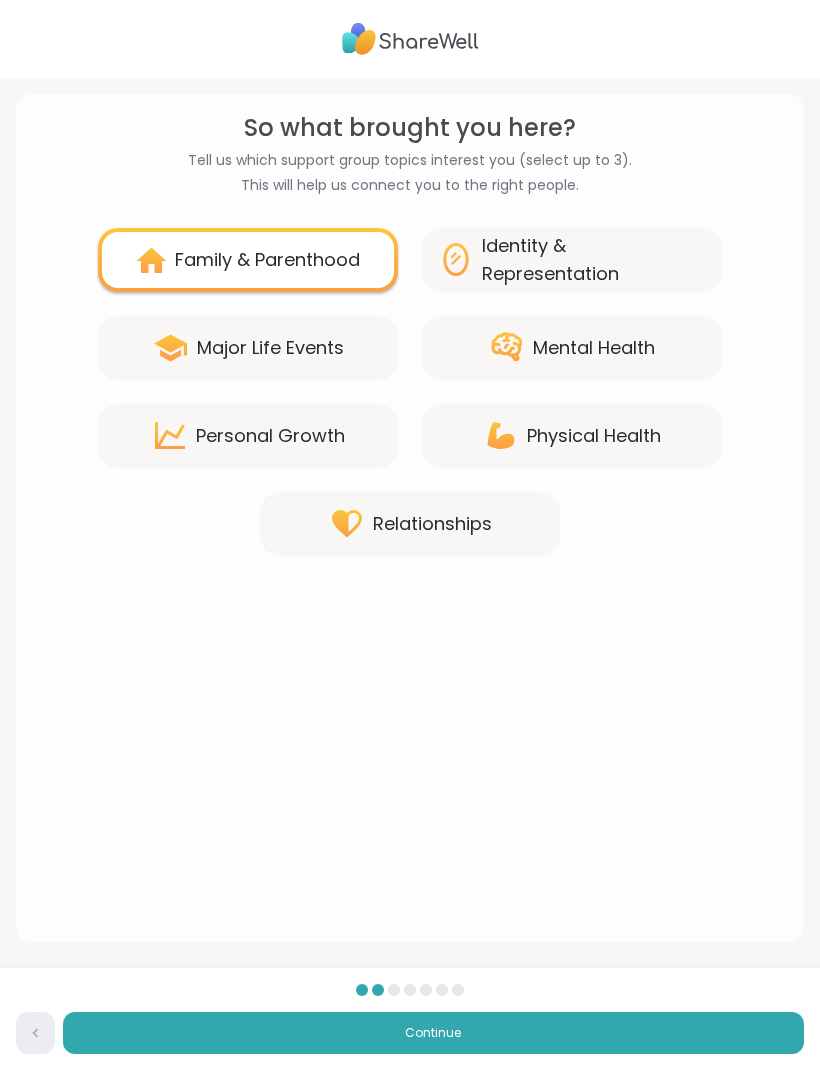 click on "Mental Health" at bounding box center (594, 348) 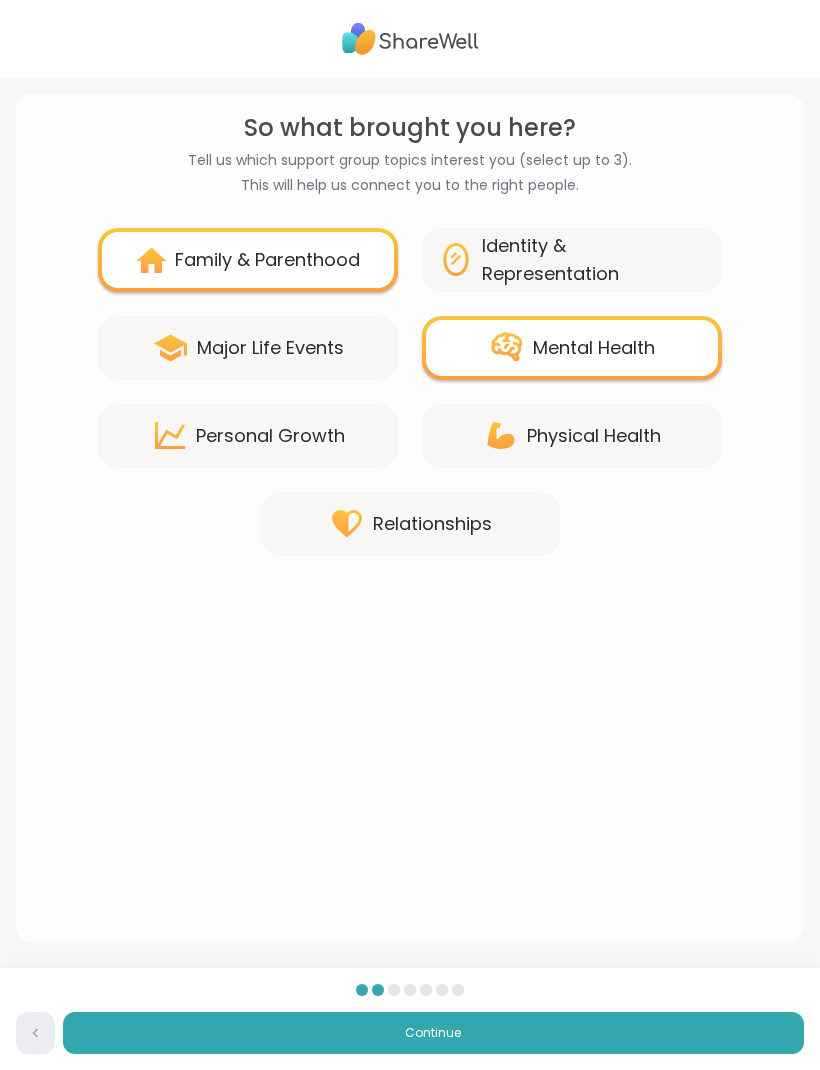 click on "Relationships" at bounding box center [432, 524] 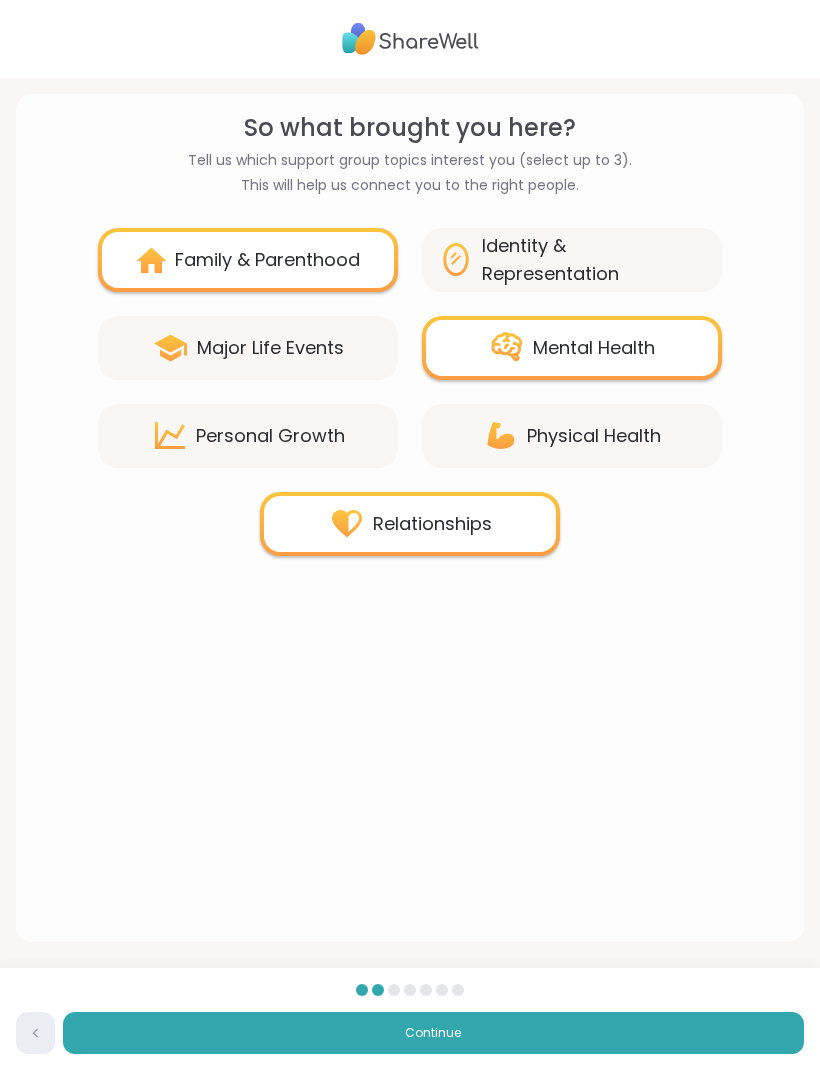click on "Continue" at bounding box center [433, 1033] 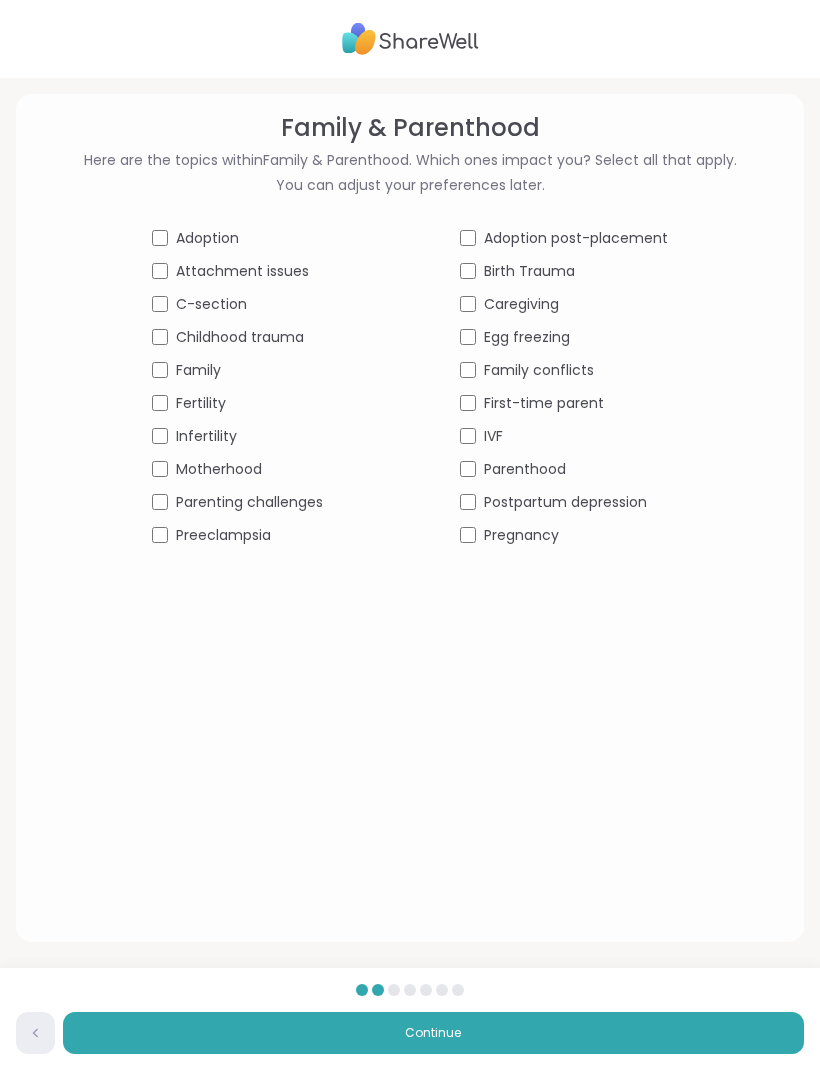 click on "Motherhood" at bounding box center [219, 469] 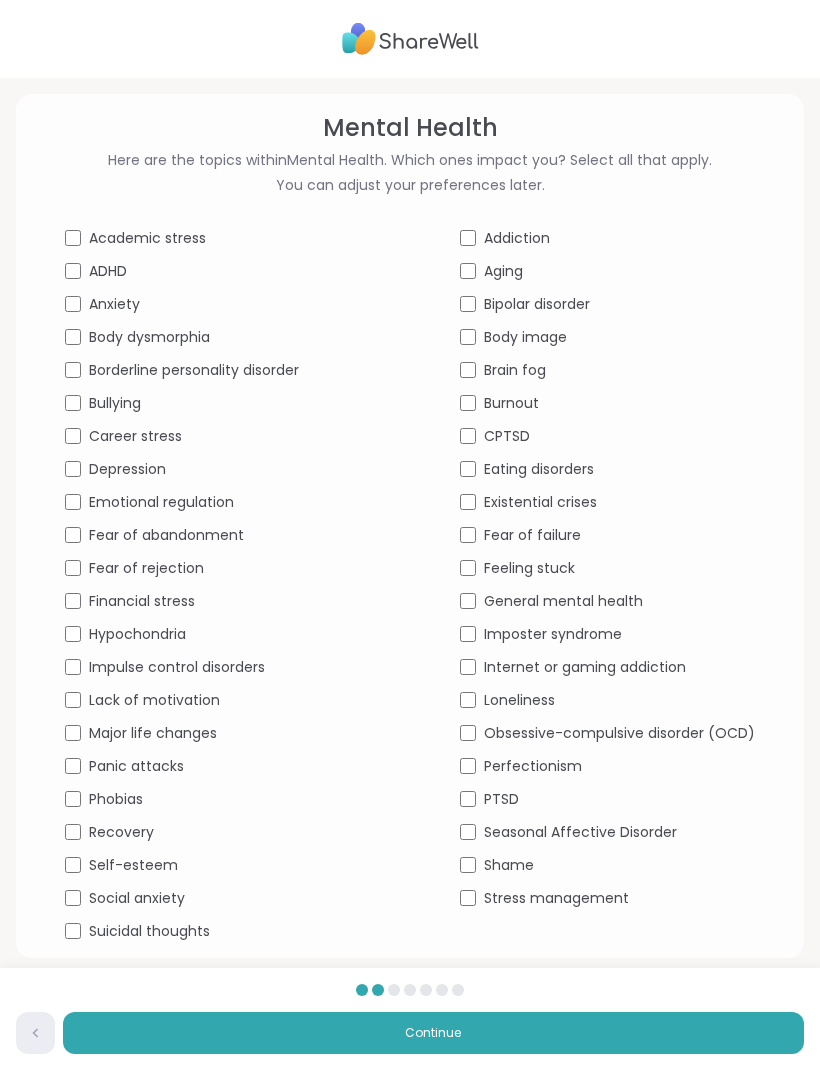 scroll, scrollTop: 16, scrollLeft: 0, axis: vertical 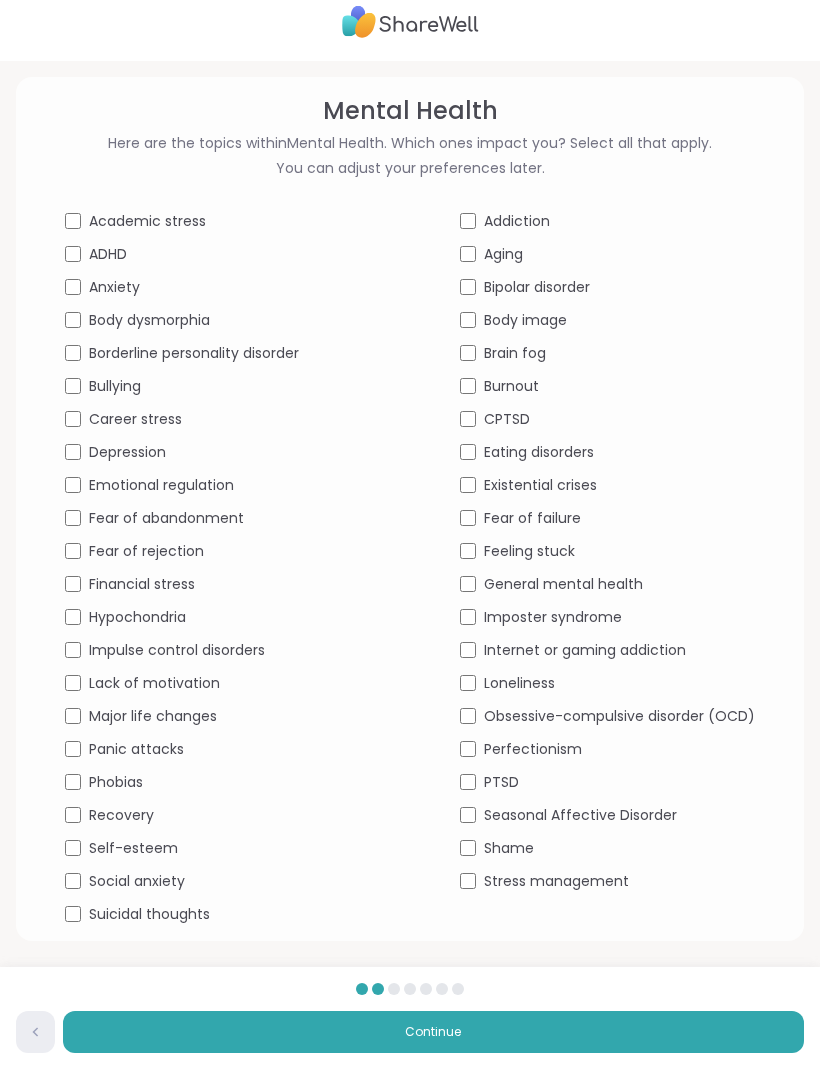 click on "Anxiety" at bounding box center [114, 288] 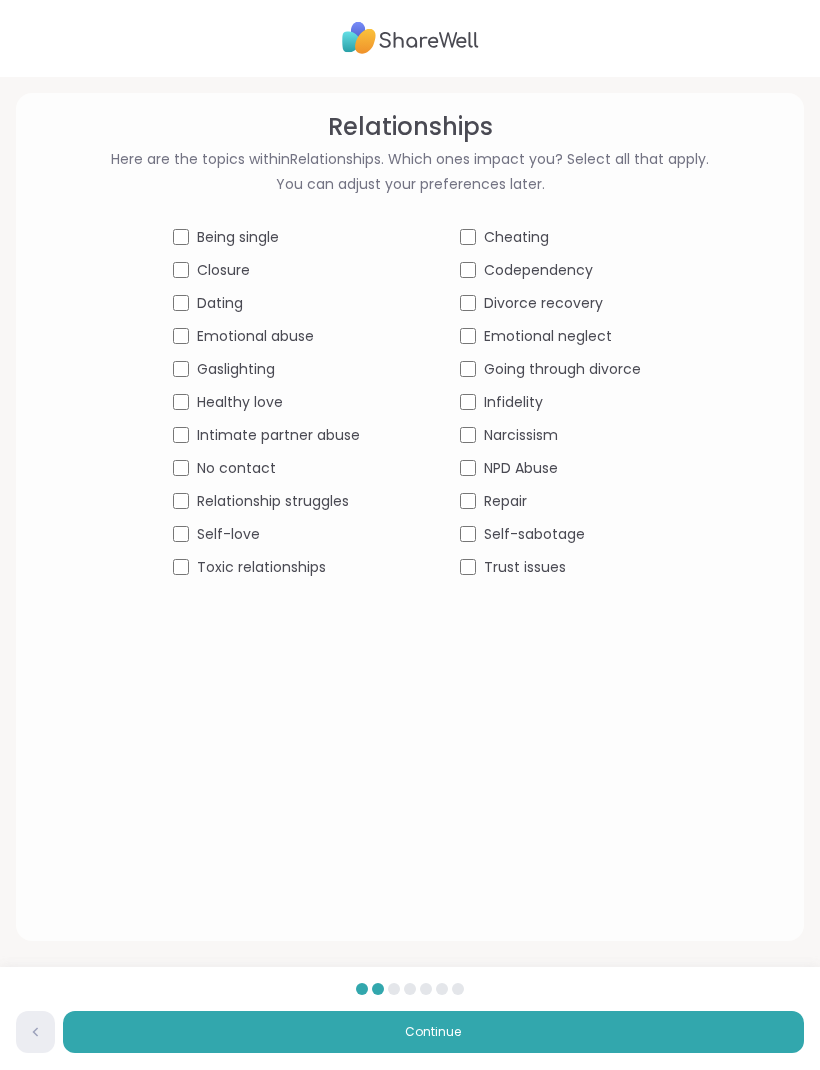 click on "Gaslighting" at bounding box center (236, 370) 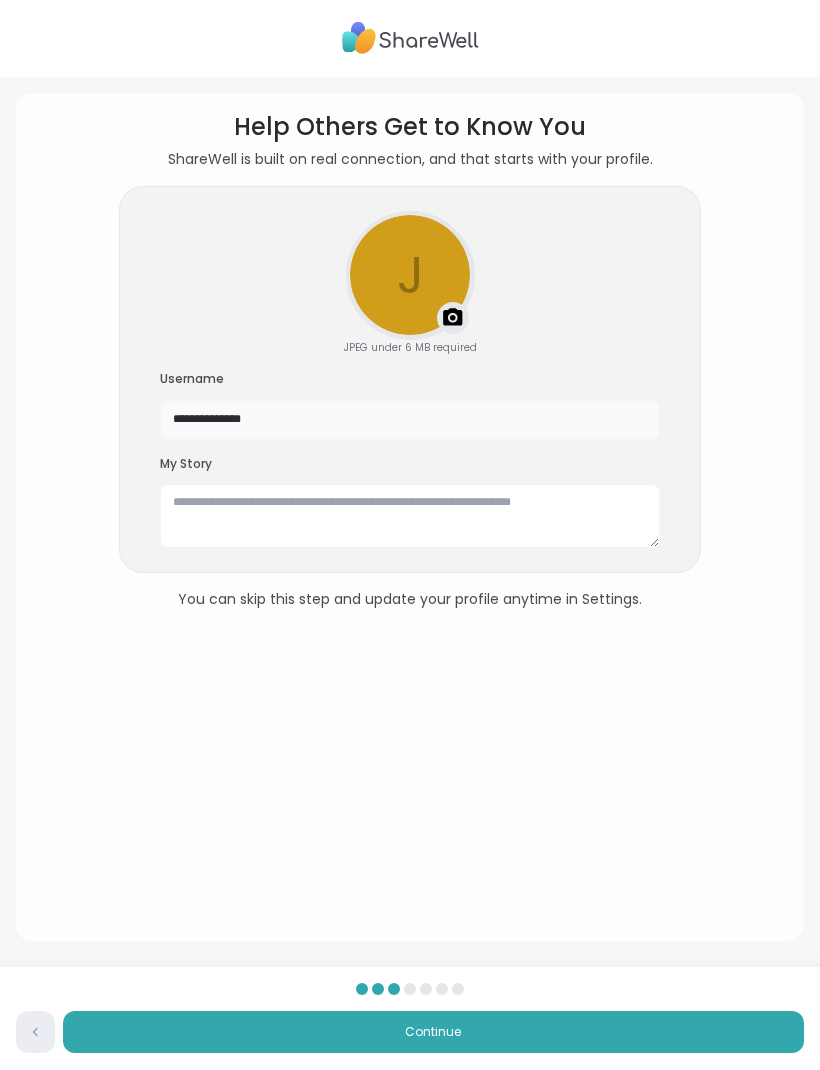 click on "**********" at bounding box center (410, 421) 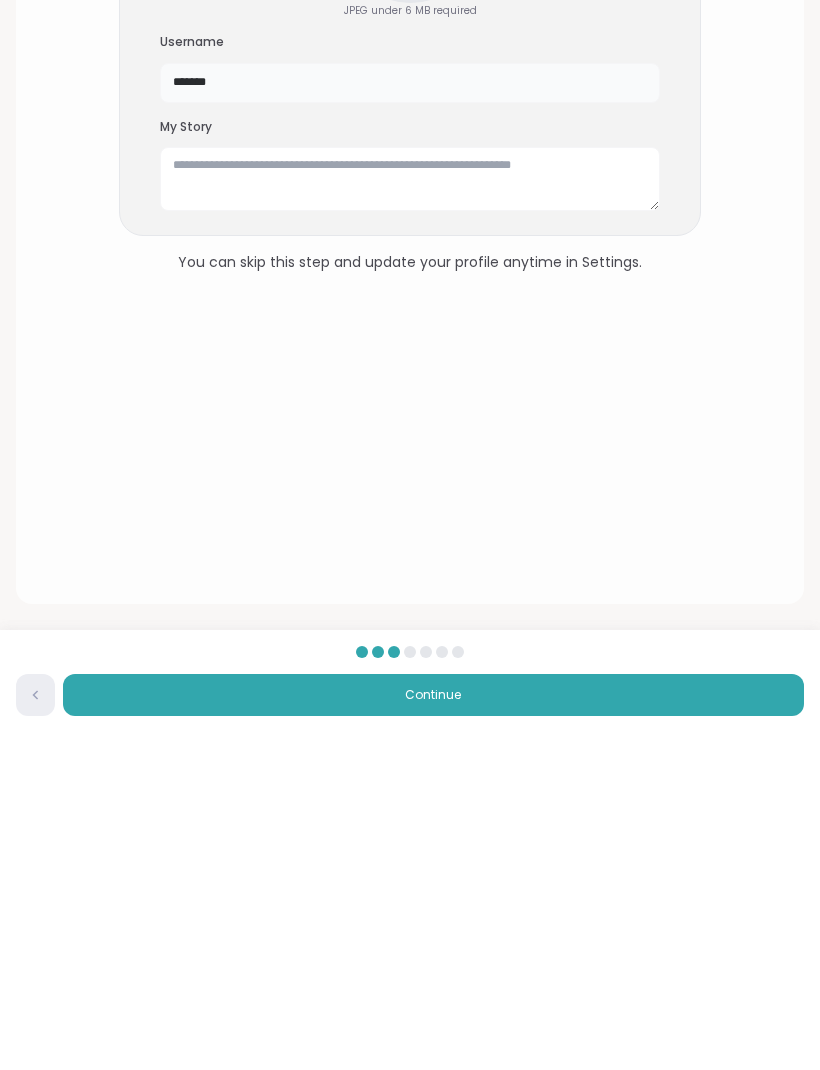 type on "*******" 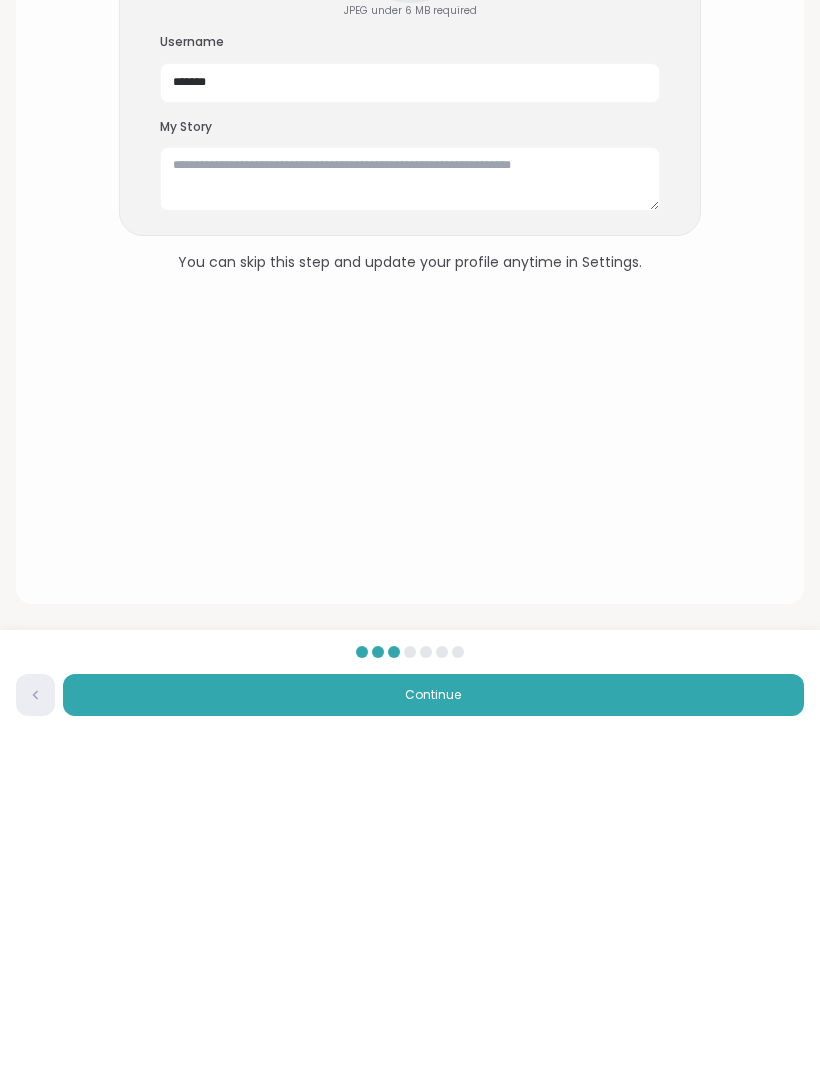 click on "Continue" at bounding box center [433, 1033] 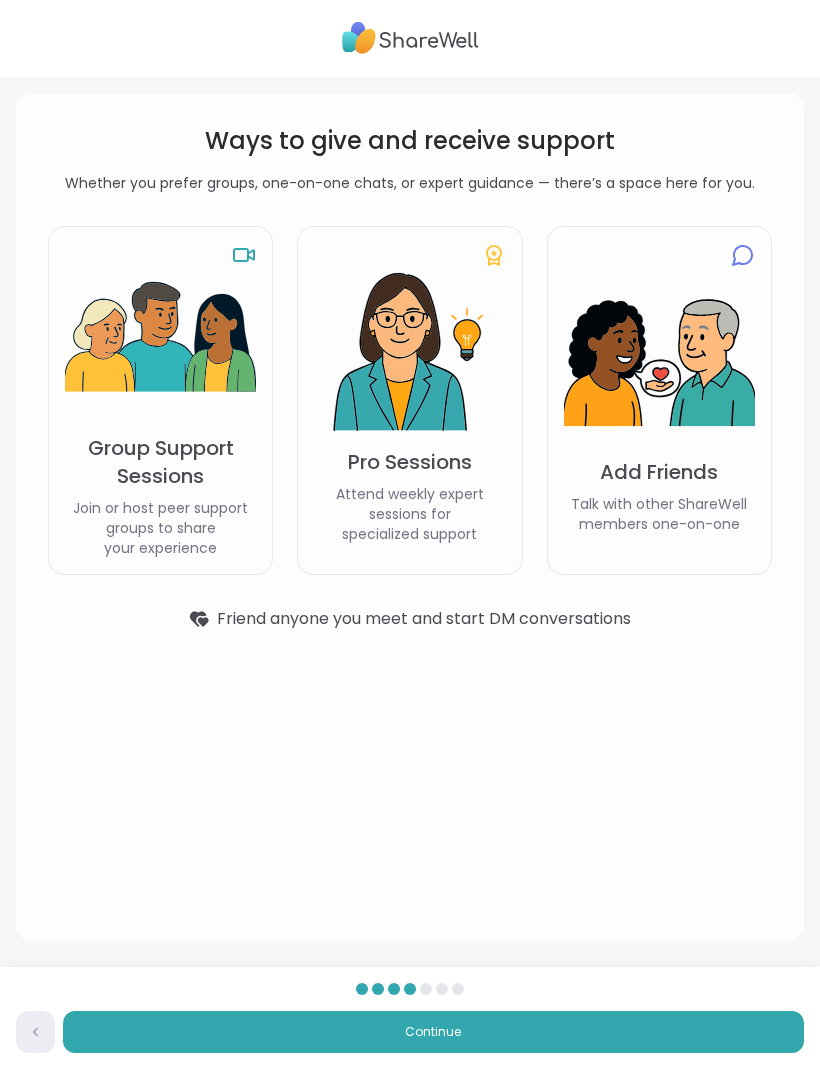 click on "Continue" at bounding box center (433, 1033) 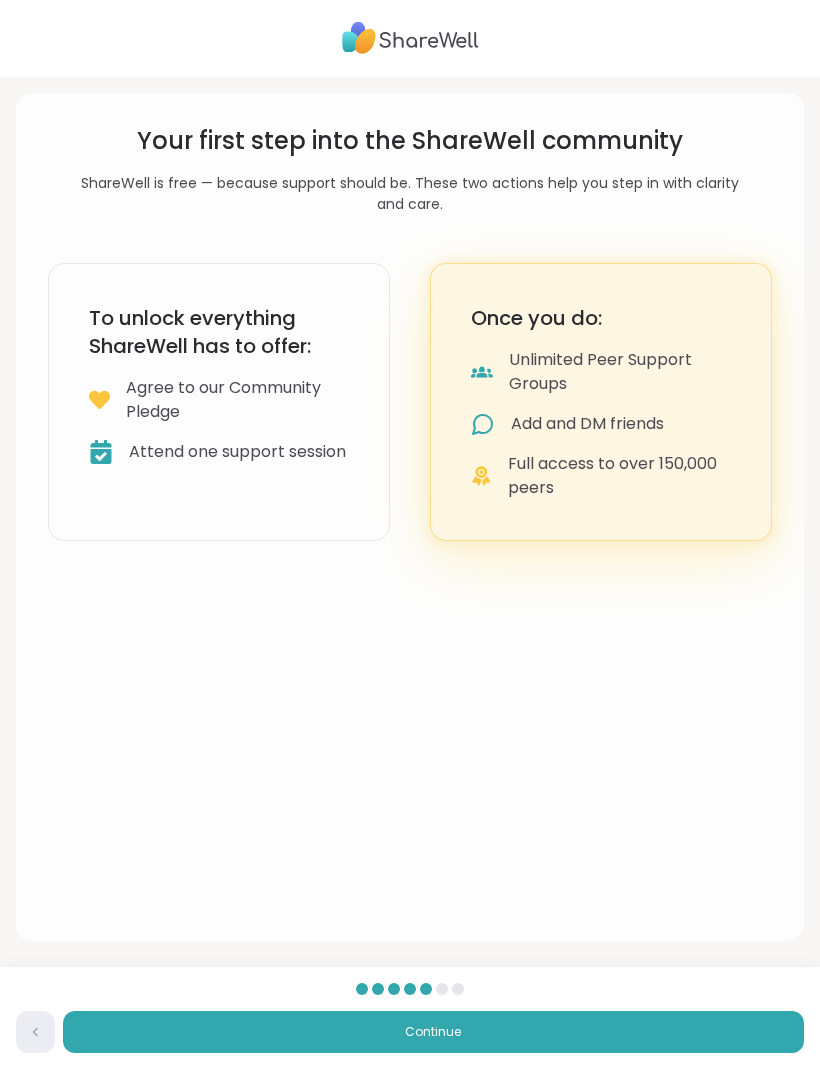 click on "Continue" at bounding box center [433, 1033] 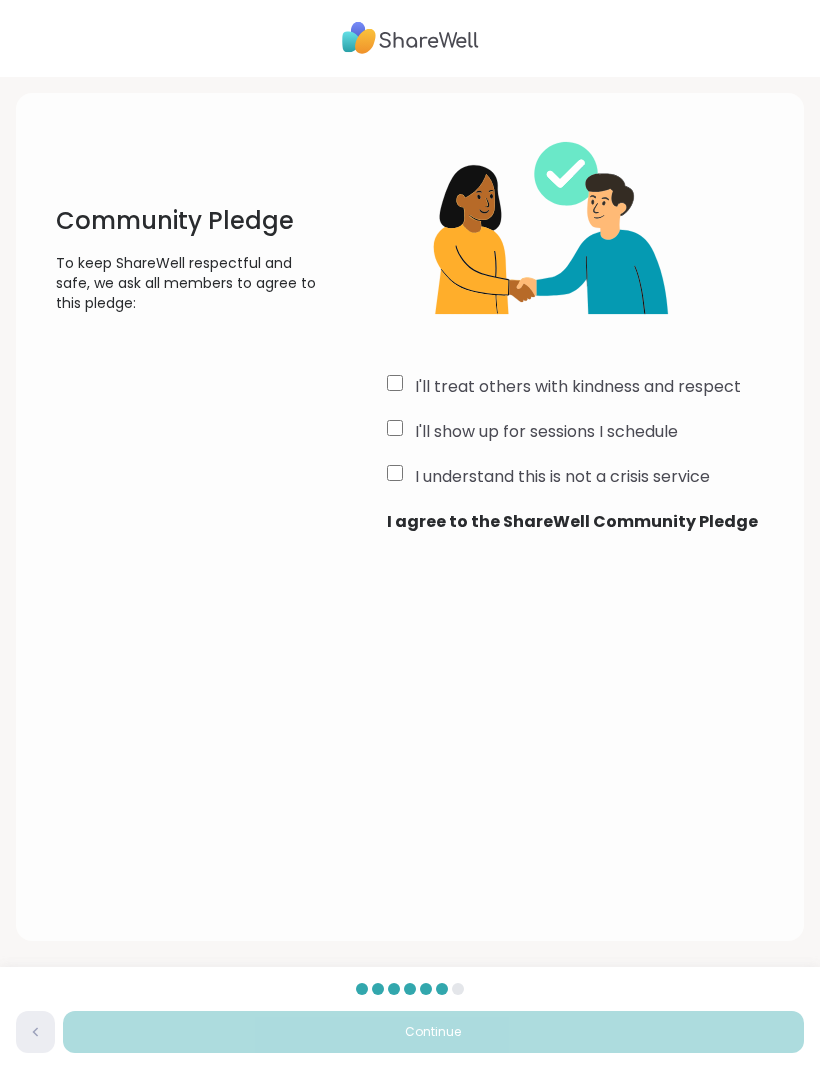 click on "I'll treat others with kindness and respect" at bounding box center [578, 388] 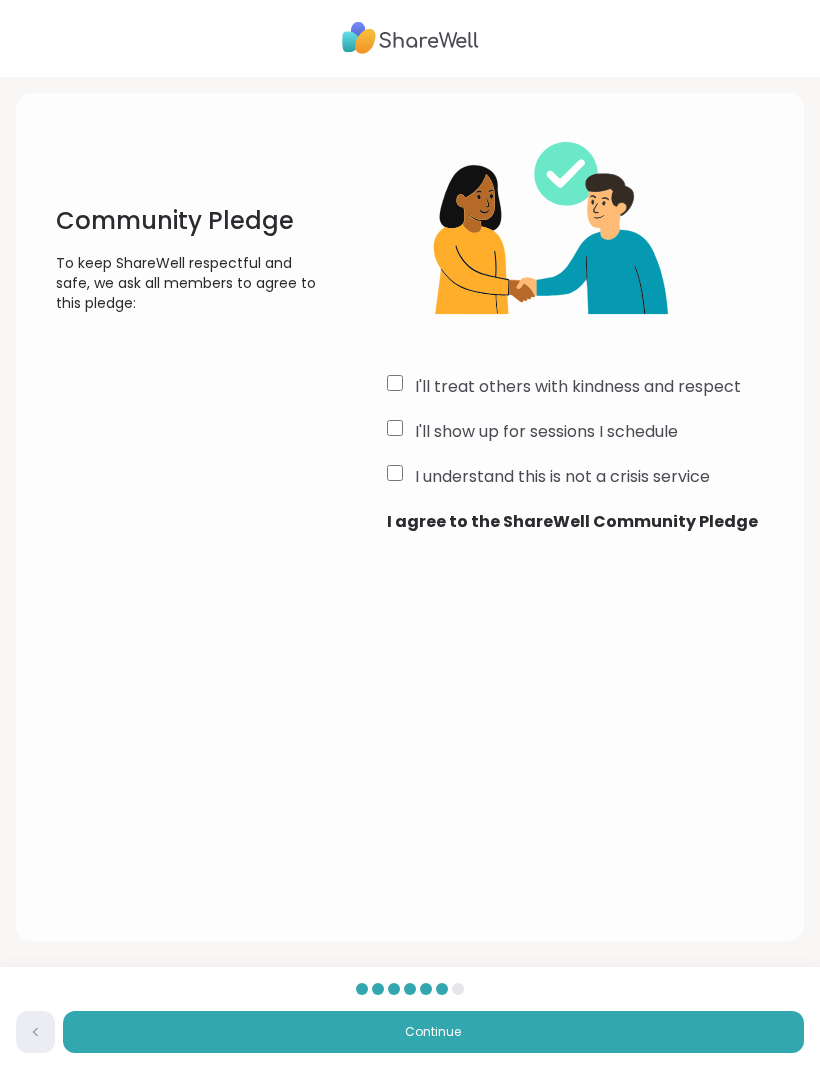 click on "Continue" at bounding box center [433, 1033] 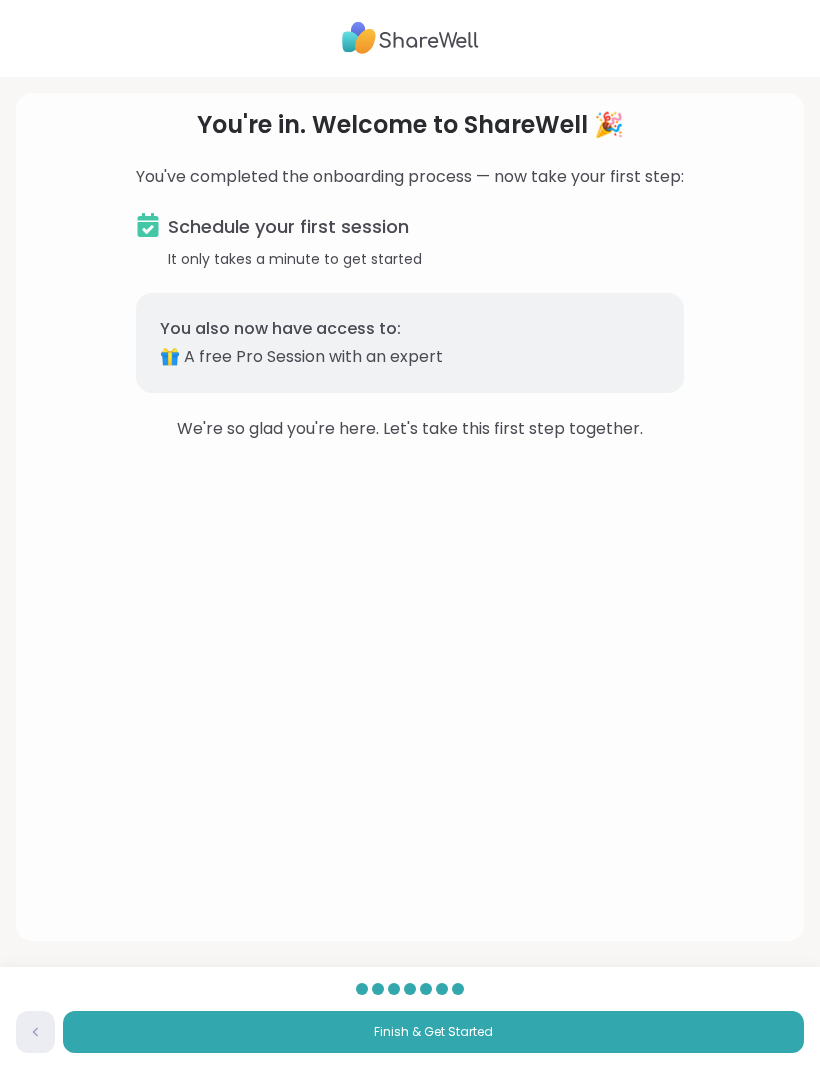click on "Finish & Get Started" at bounding box center (433, 1033) 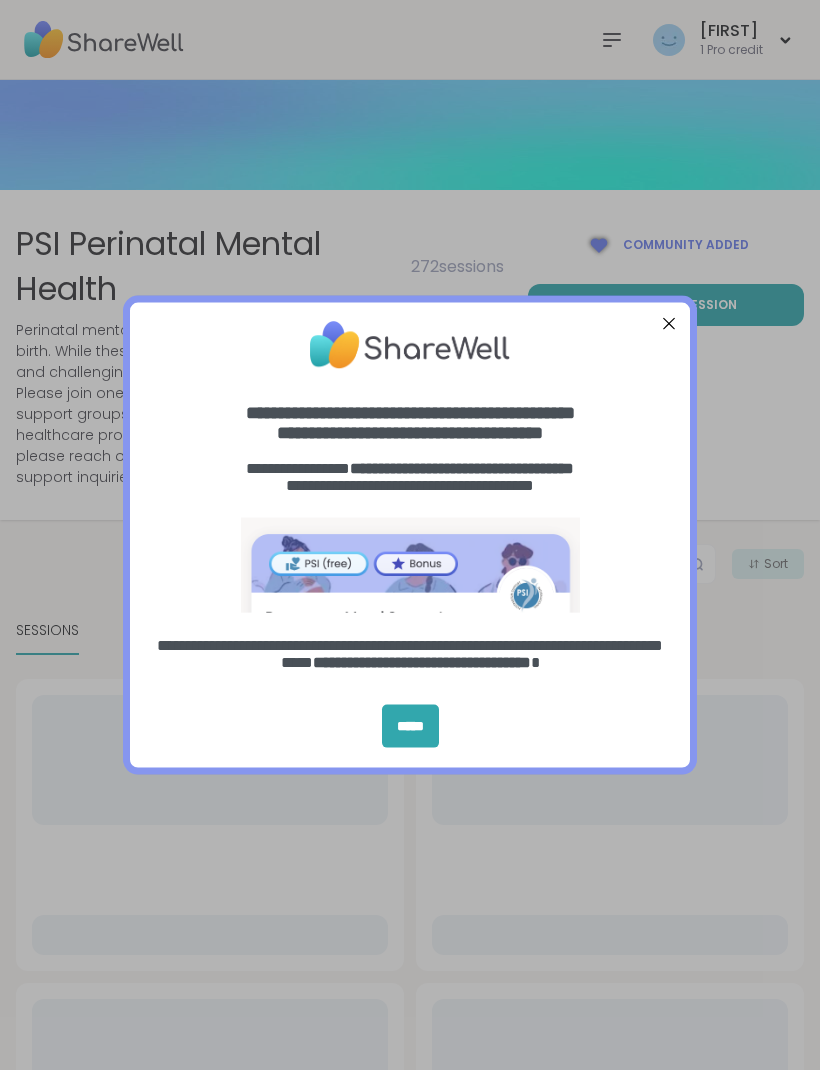 scroll, scrollTop: 0, scrollLeft: 0, axis: both 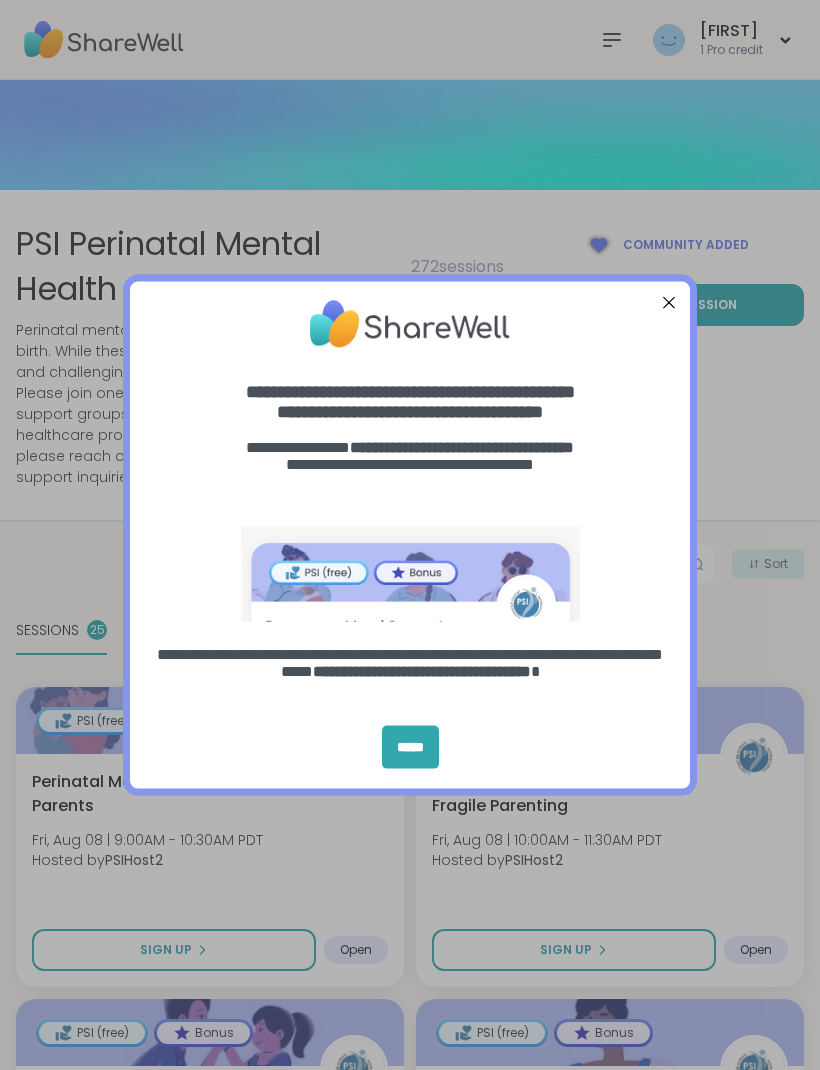 click at bounding box center [669, 302] 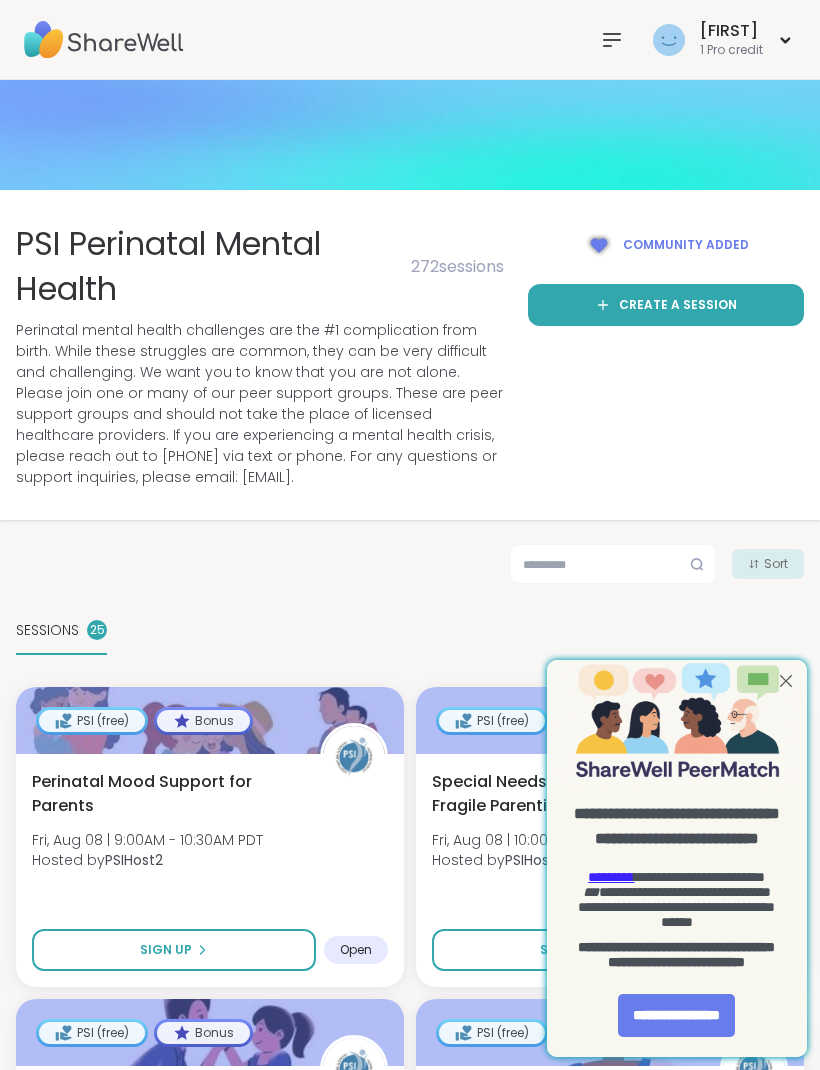 scroll, scrollTop: 0, scrollLeft: 0, axis: both 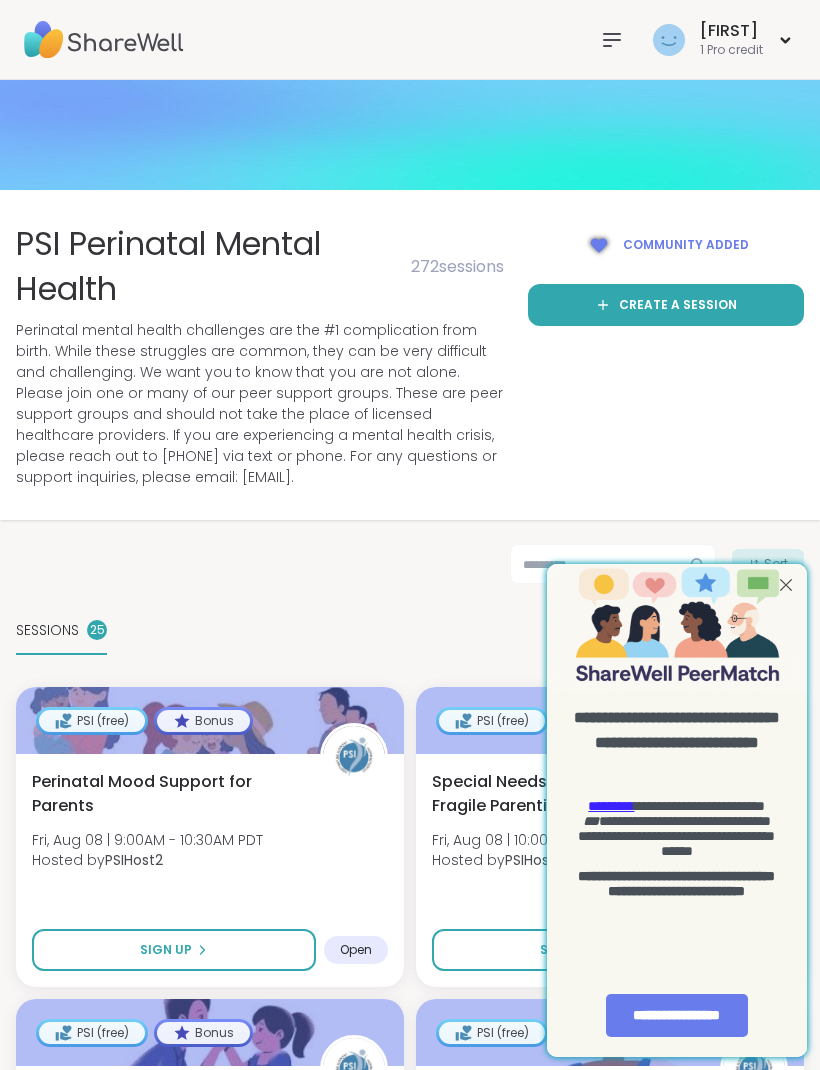 click at bounding box center (786, 585) 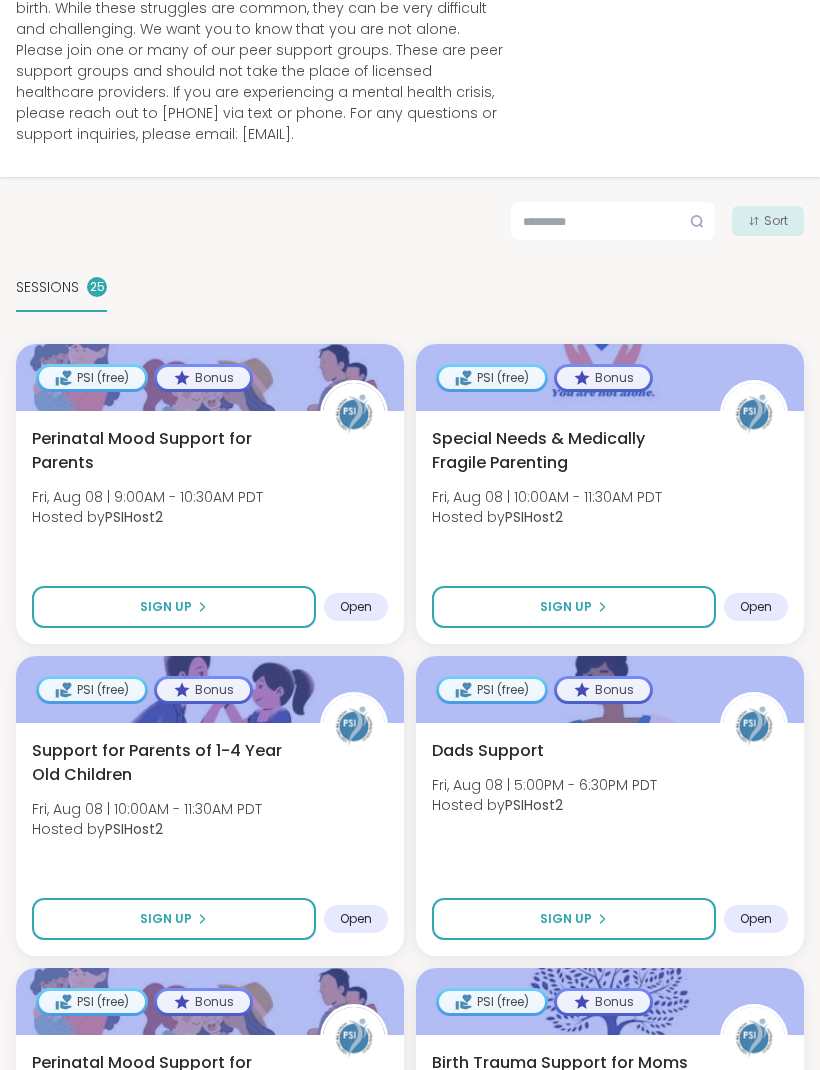 scroll, scrollTop: 343, scrollLeft: 0, axis: vertical 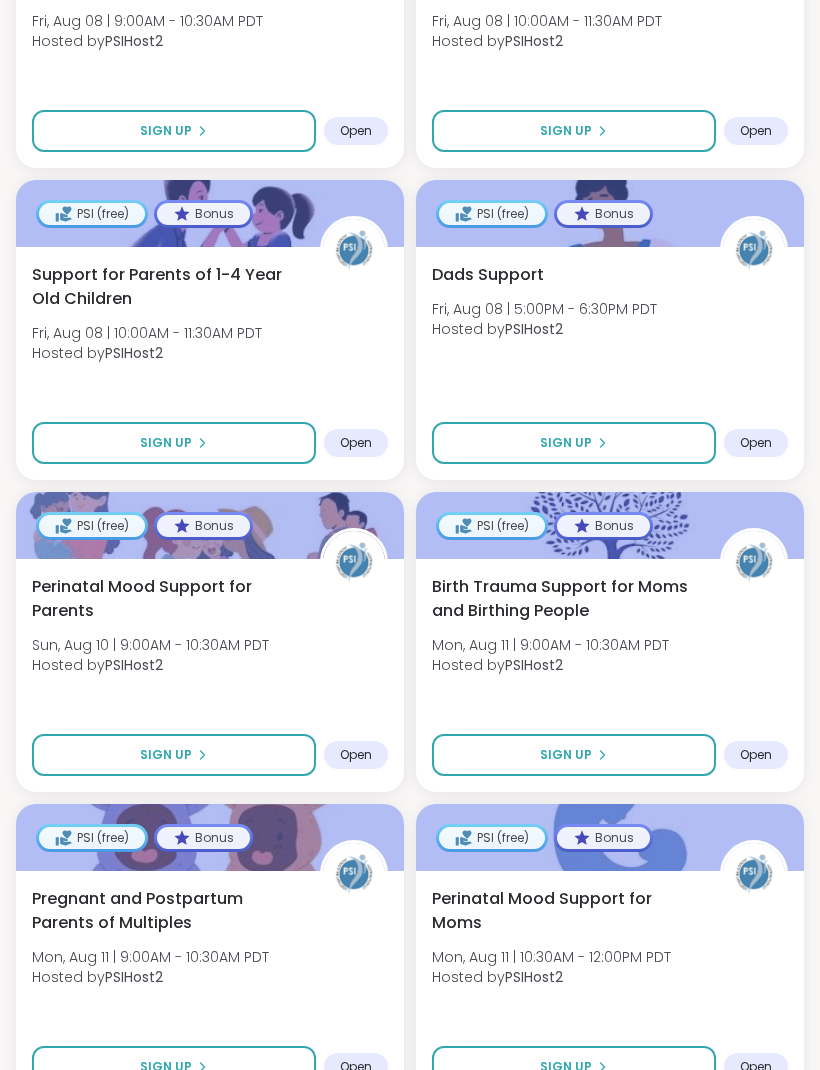 click on "Perinatal Mood Support for Parents" at bounding box center [165, 599] 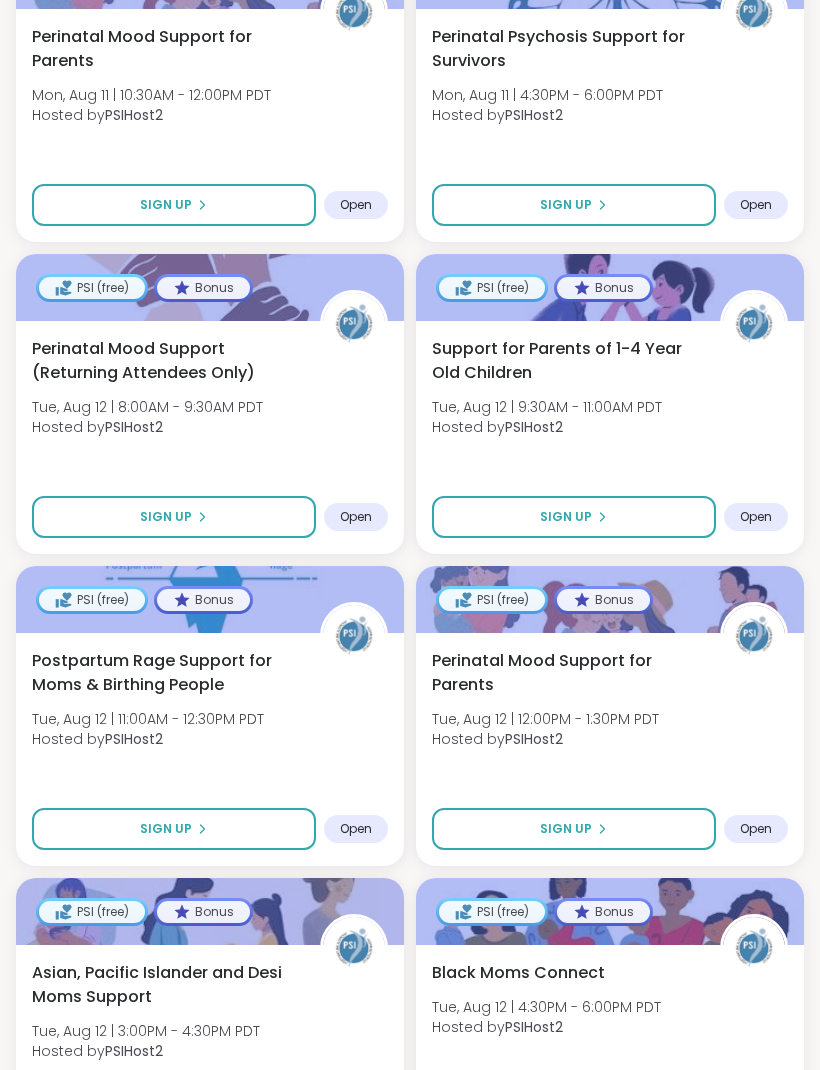 scroll, scrollTop: 1993, scrollLeft: 0, axis: vertical 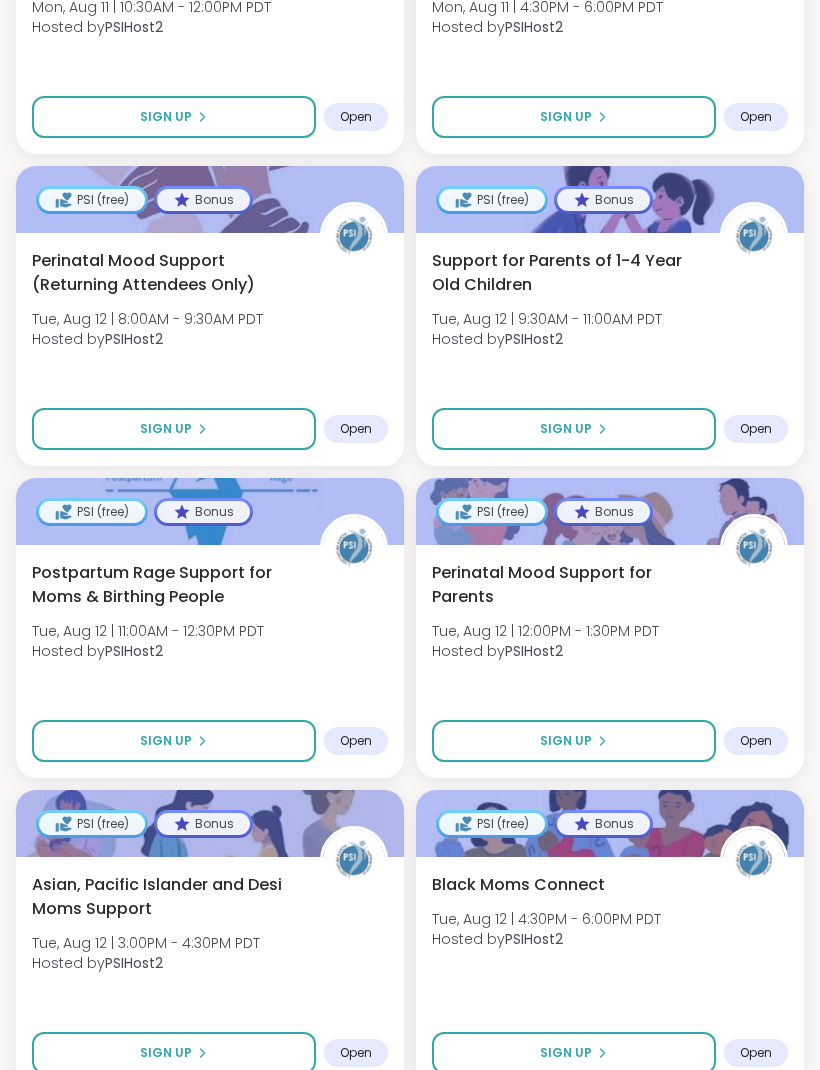 click on "Sign Up" at bounding box center [574, 741] 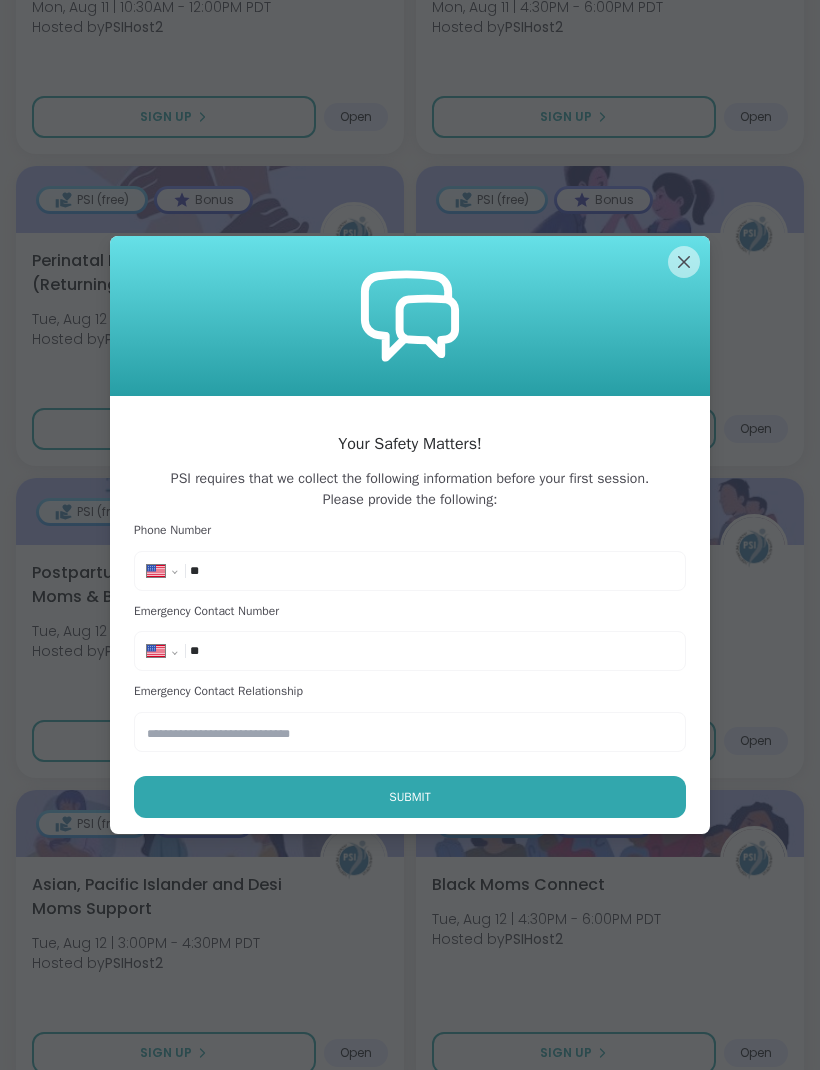 click on "**********" at bounding box center (410, 571) 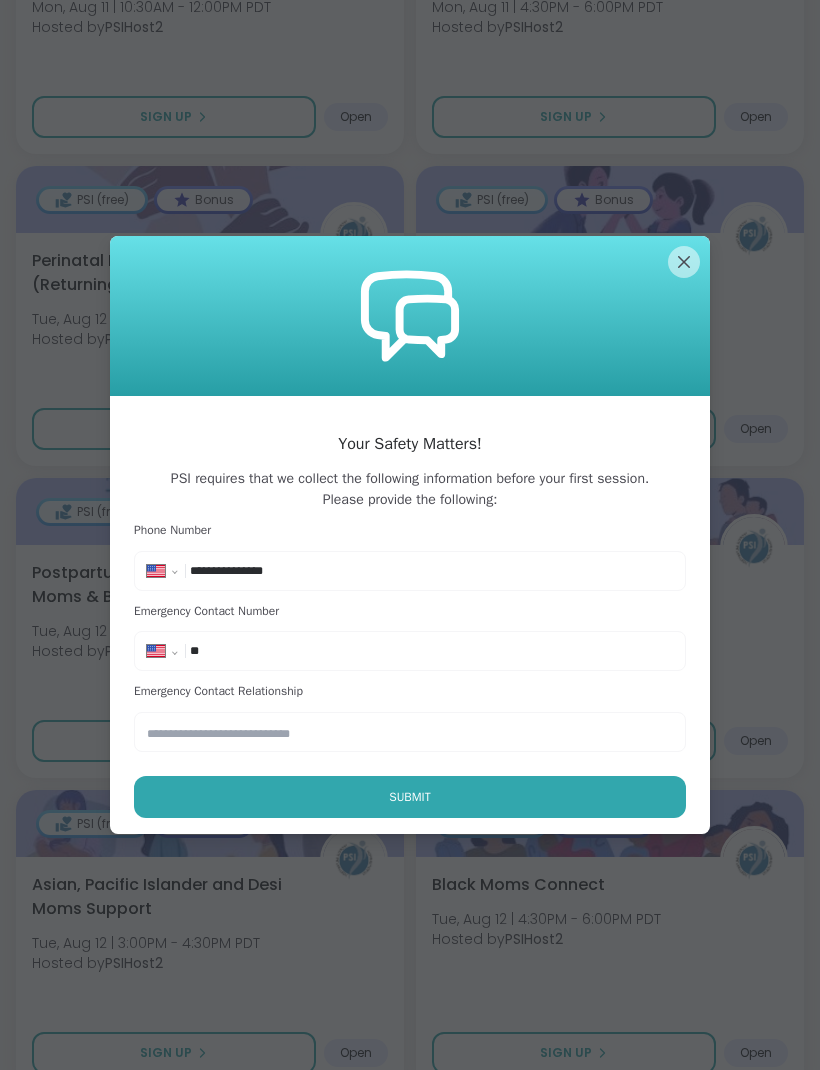 type on "**********" 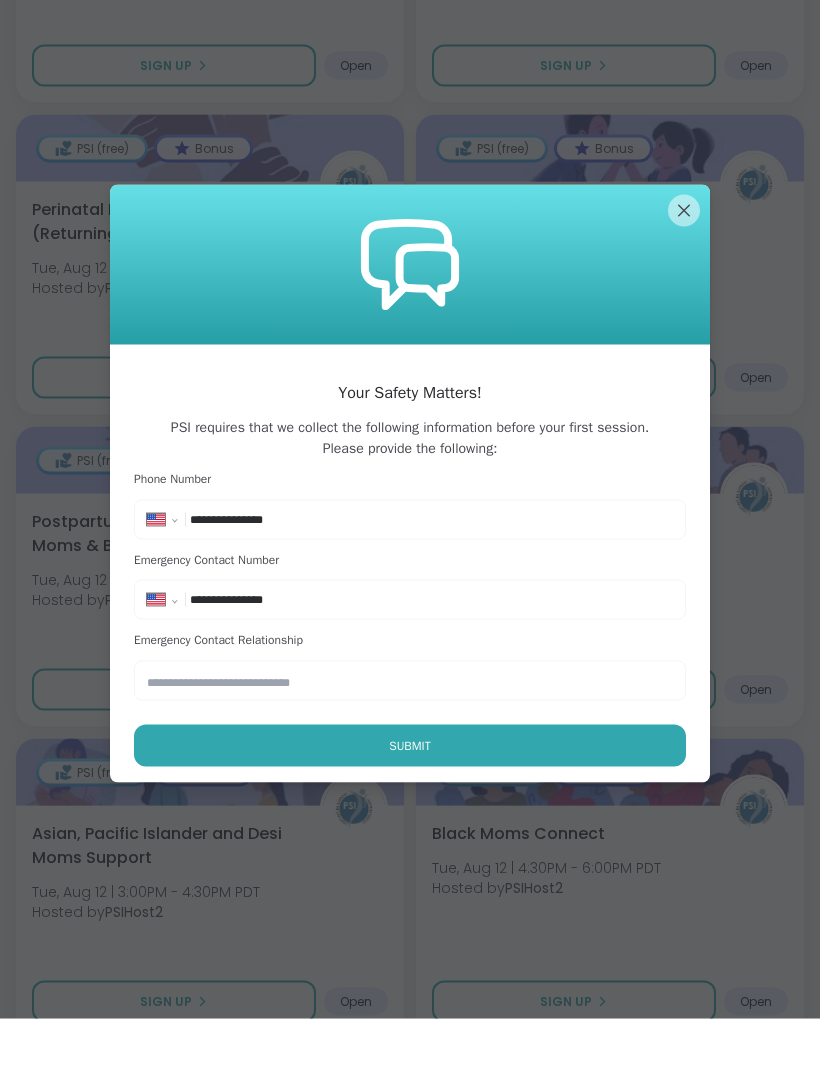 type on "**********" 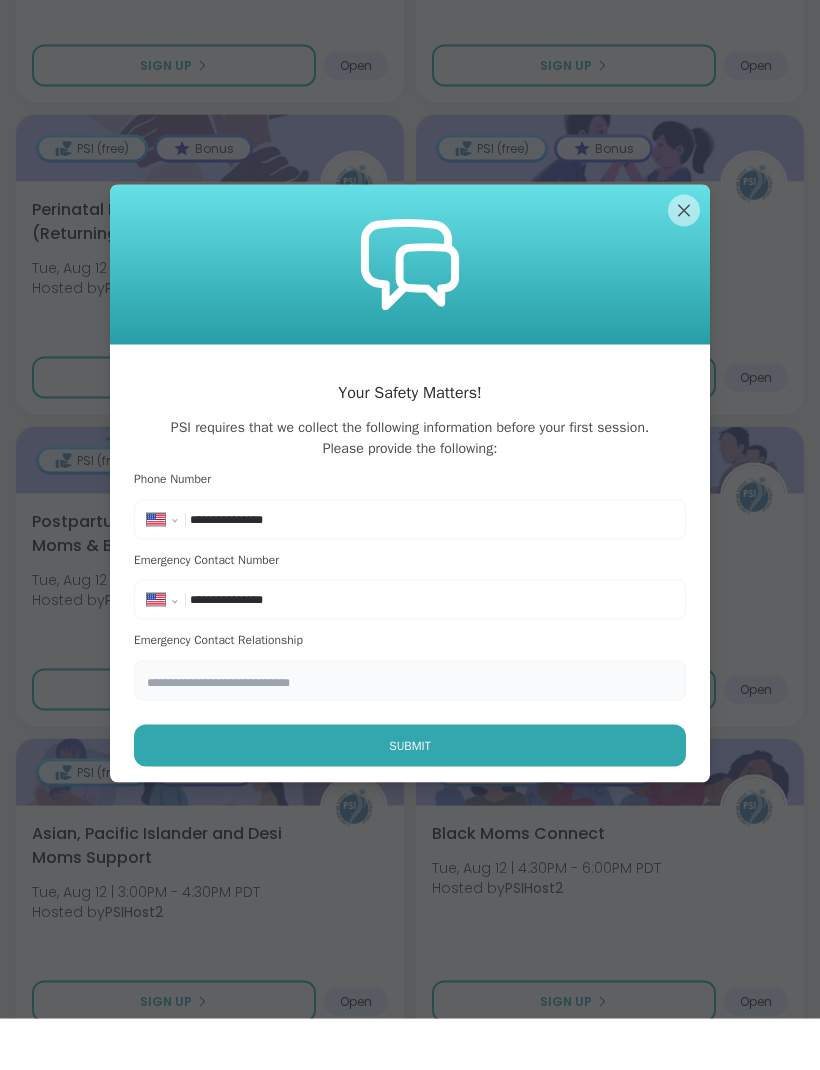 click at bounding box center [410, 732] 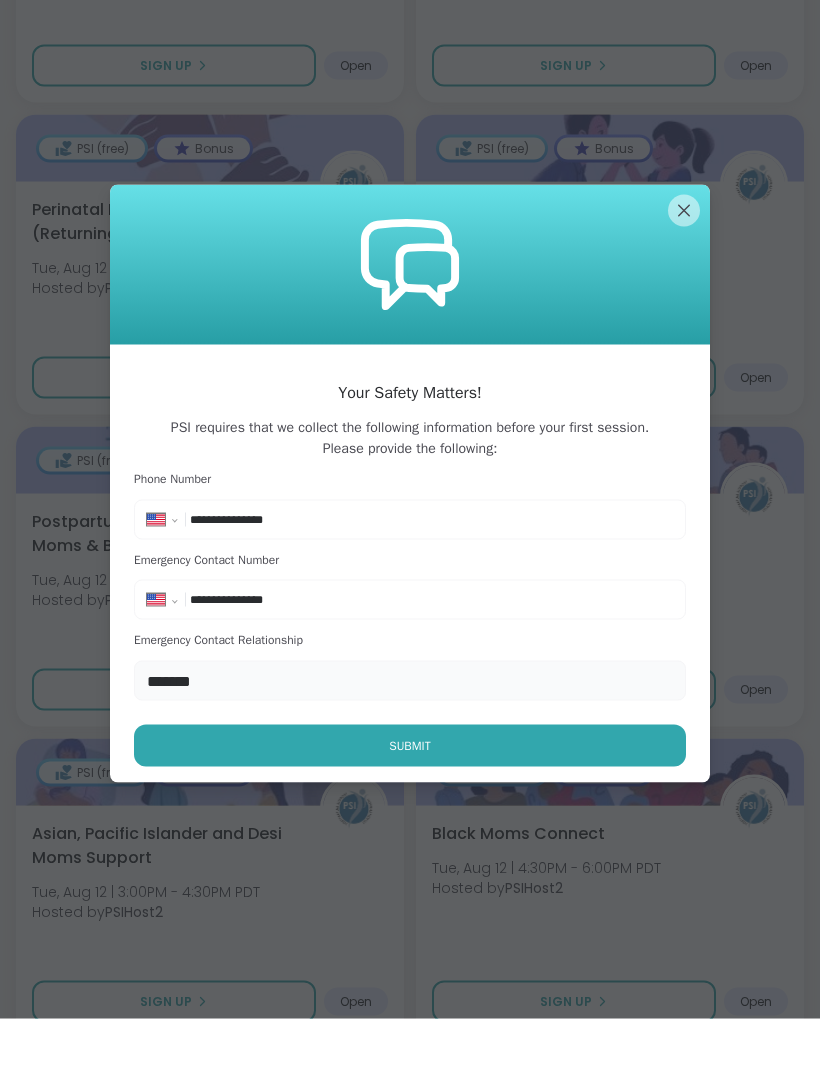 type on "*******" 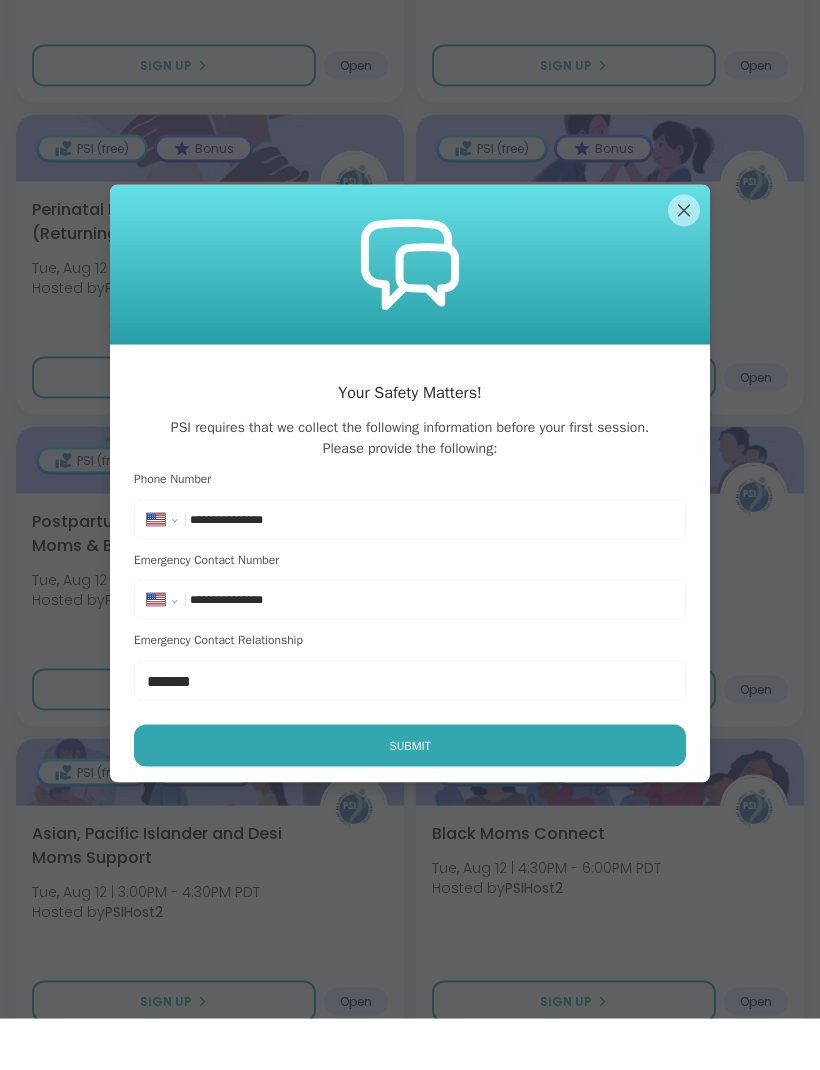 click on "Submit" at bounding box center [410, 797] 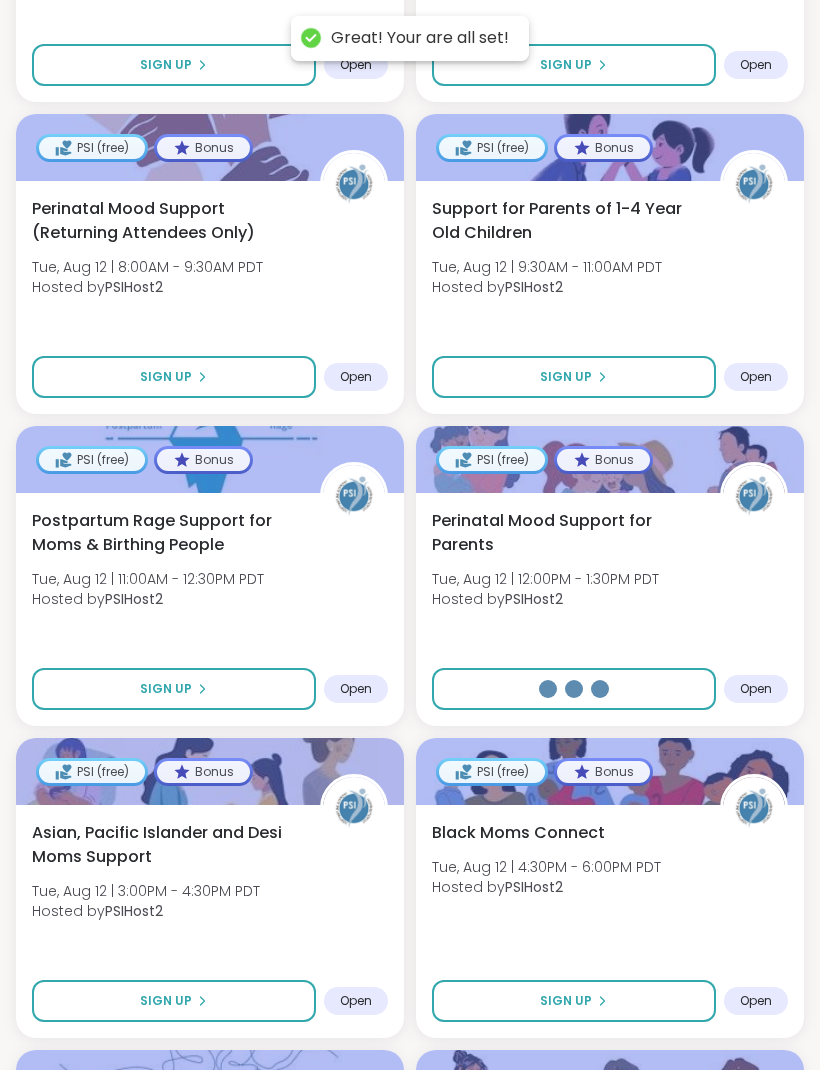 select on "**" 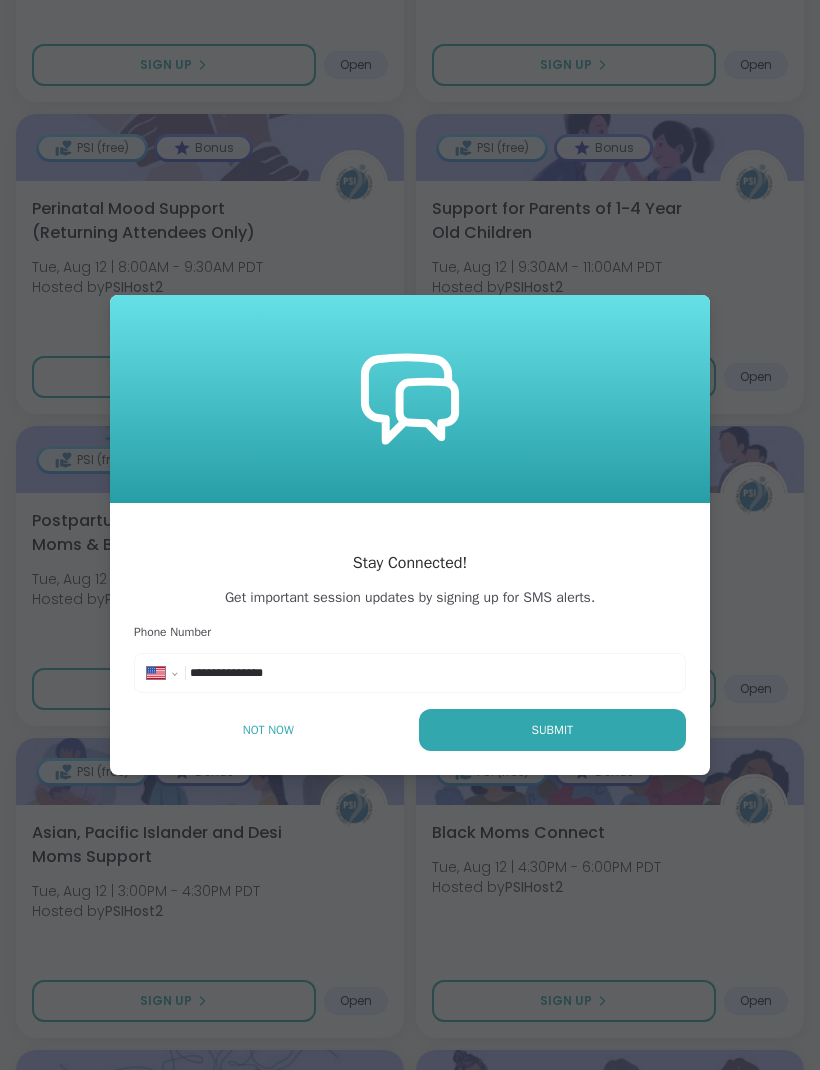 click on "Submit" at bounding box center [552, 730] 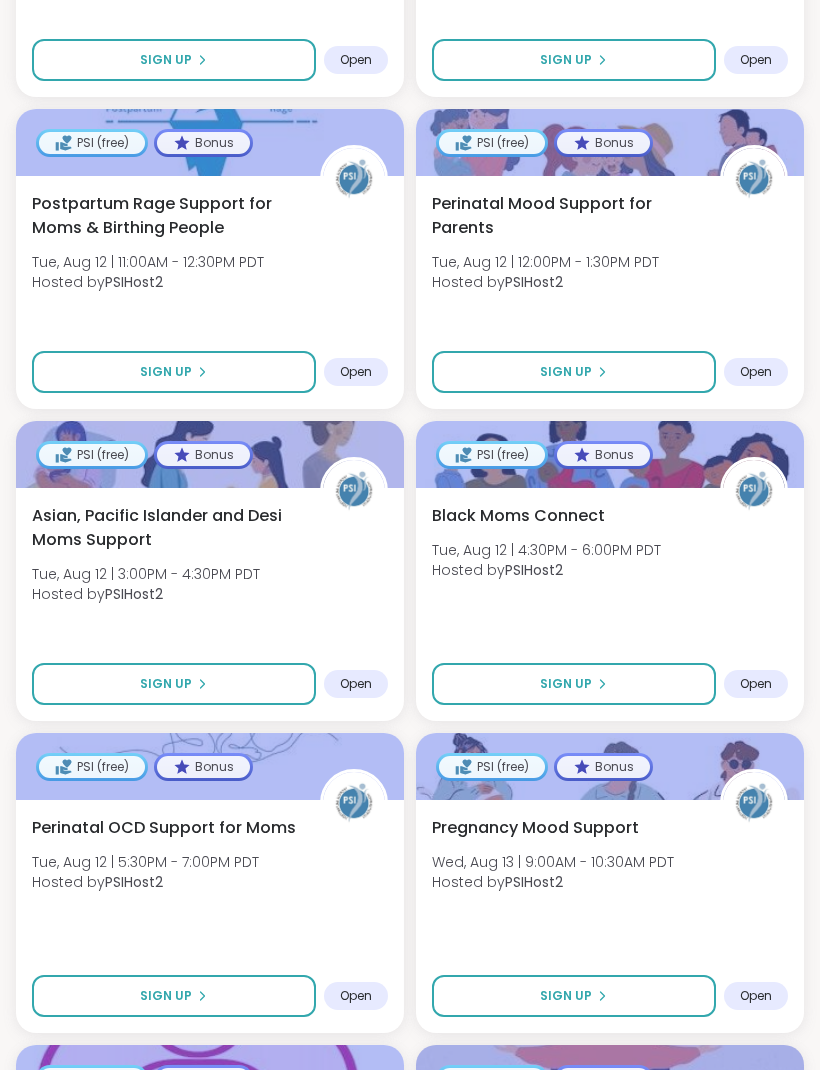 scroll, scrollTop: 2437, scrollLeft: 0, axis: vertical 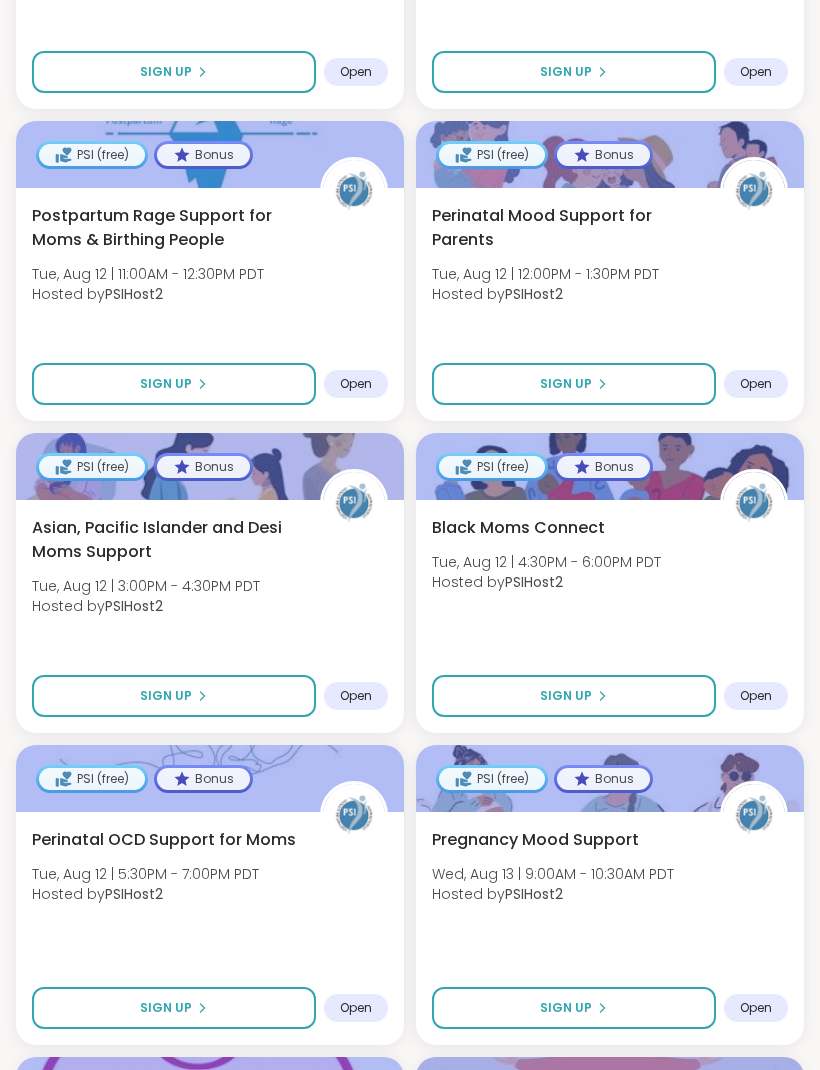 click at bounding box center [610, 155] 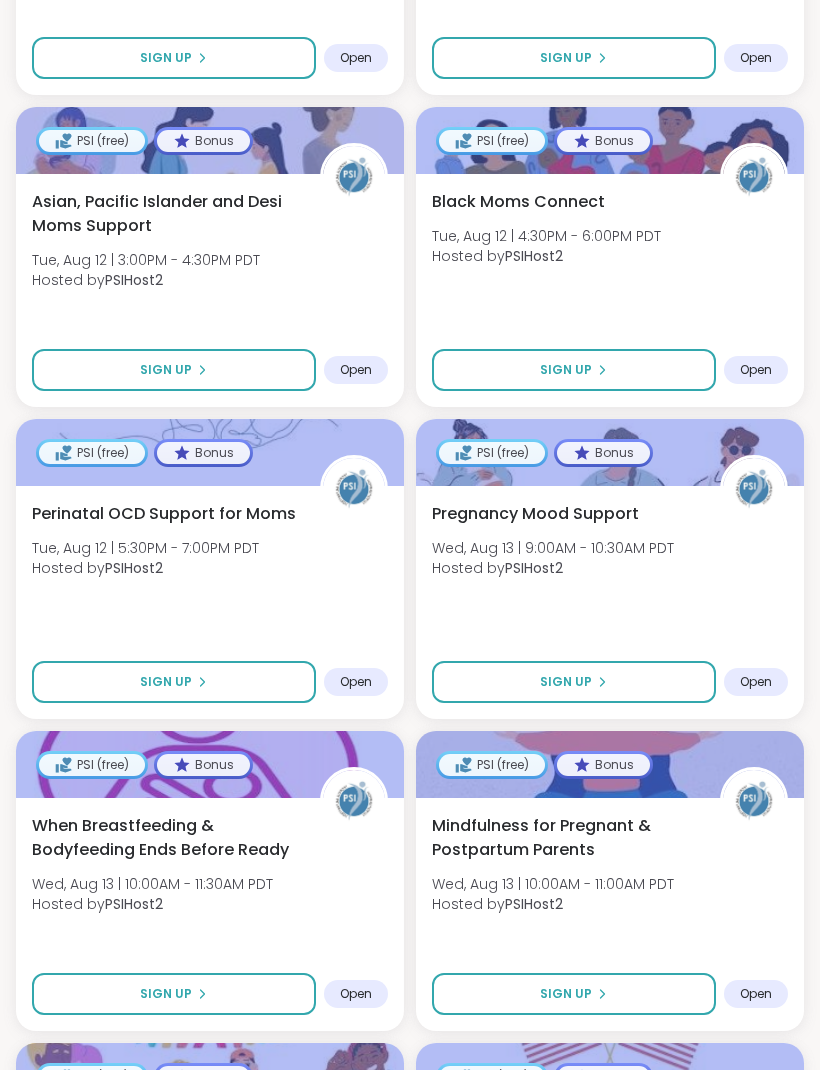 scroll, scrollTop: 2765, scrollLeft: 0, axis: vertical 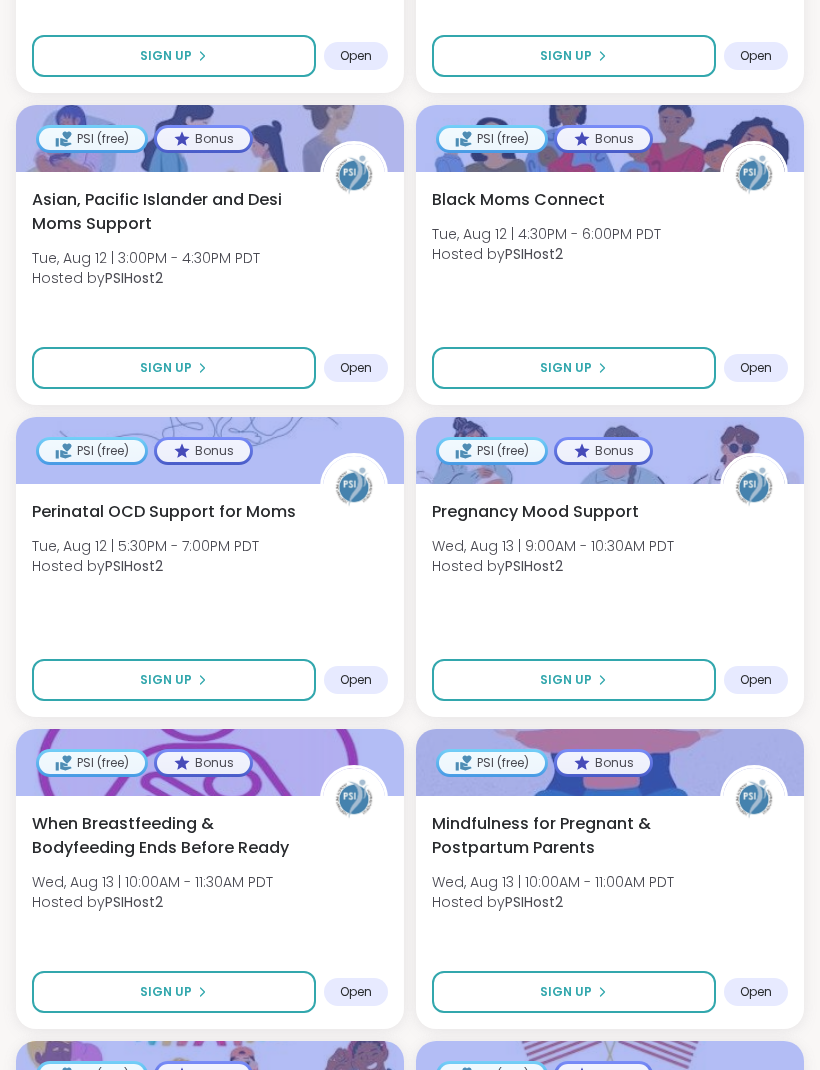 click on "Sign Up" at bounding box center [574, 681] 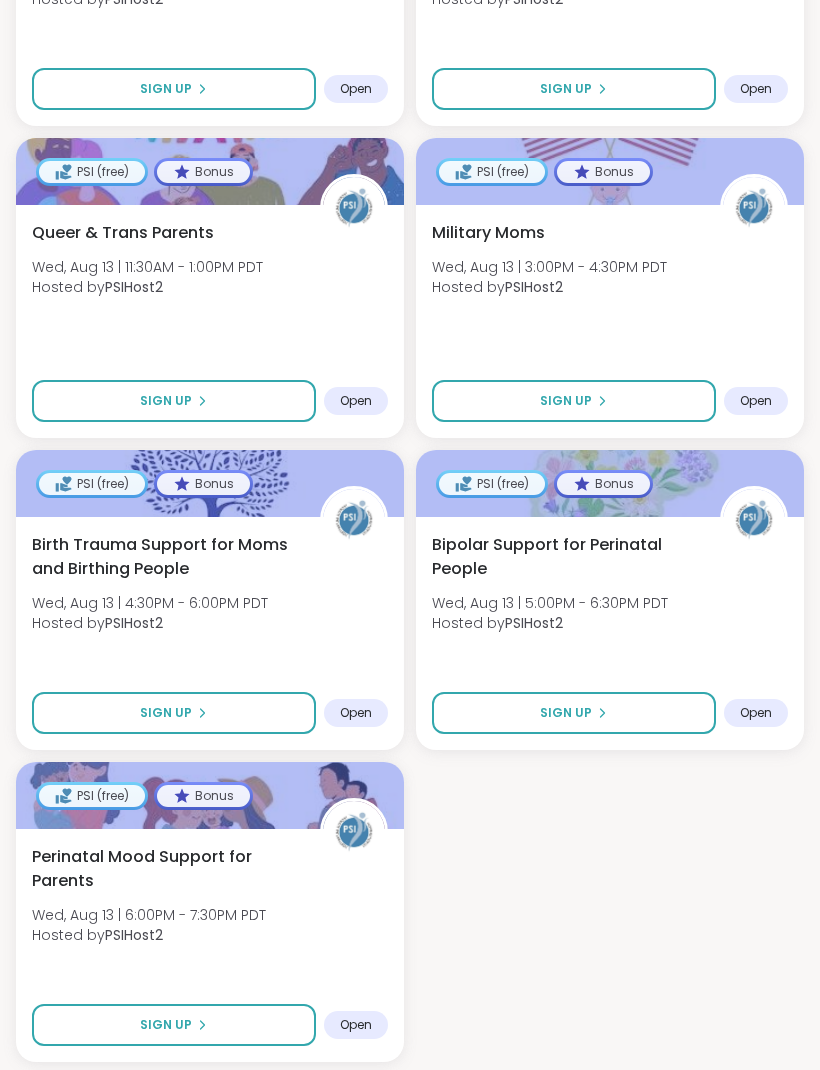 scroll, scrollTop: 3731, scrollLeft: 0, axis: vertical 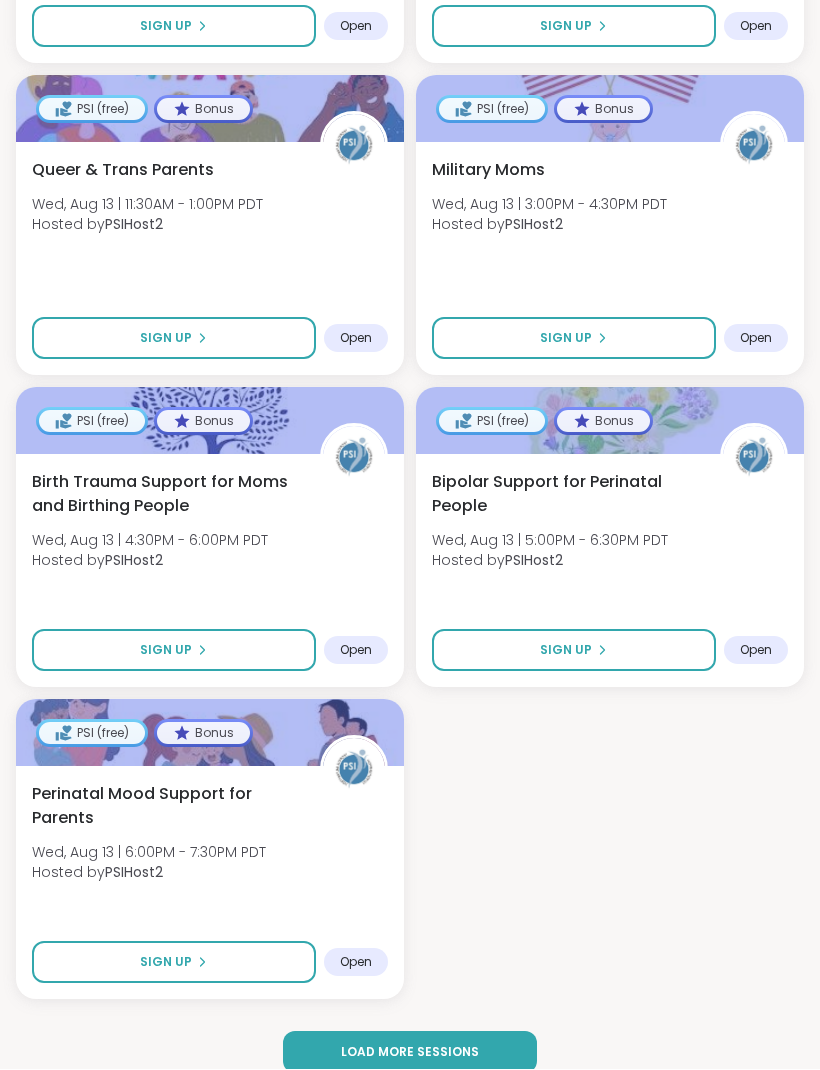 click on "Load more sessions" at bounding box center (410, 1053) 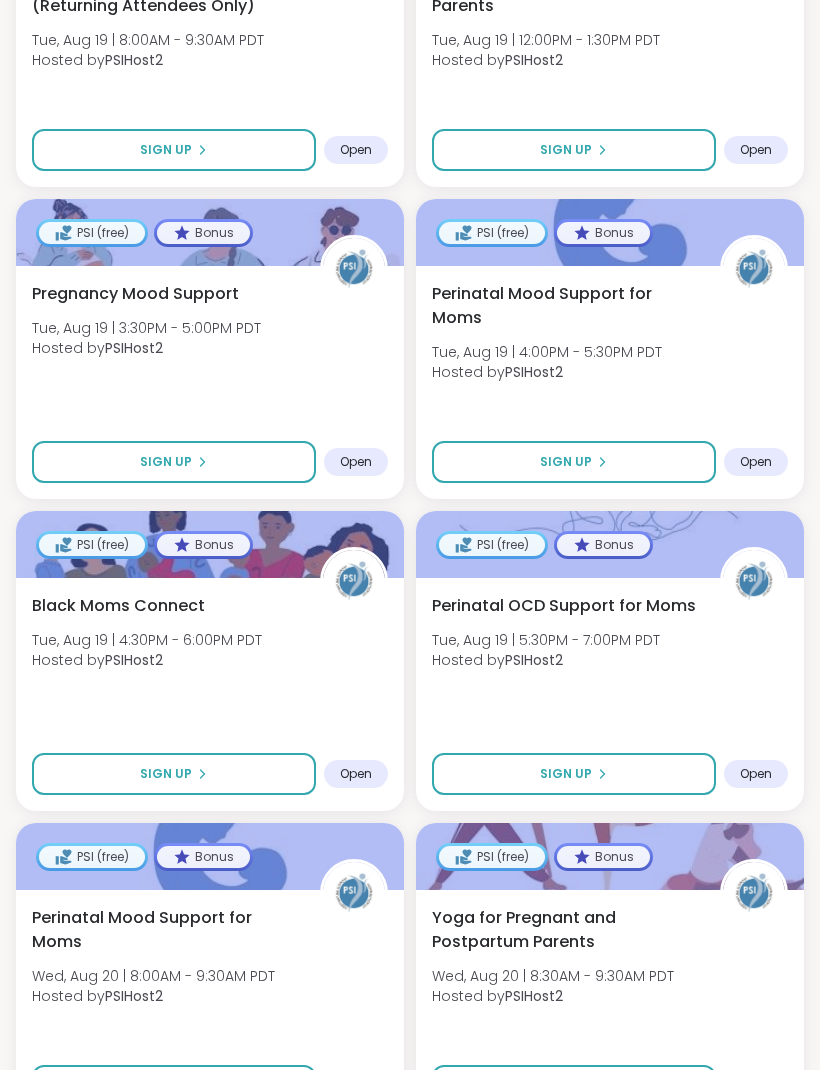 scroll, scrollTop: 7353, scrollLeft: 0, axis: vertical 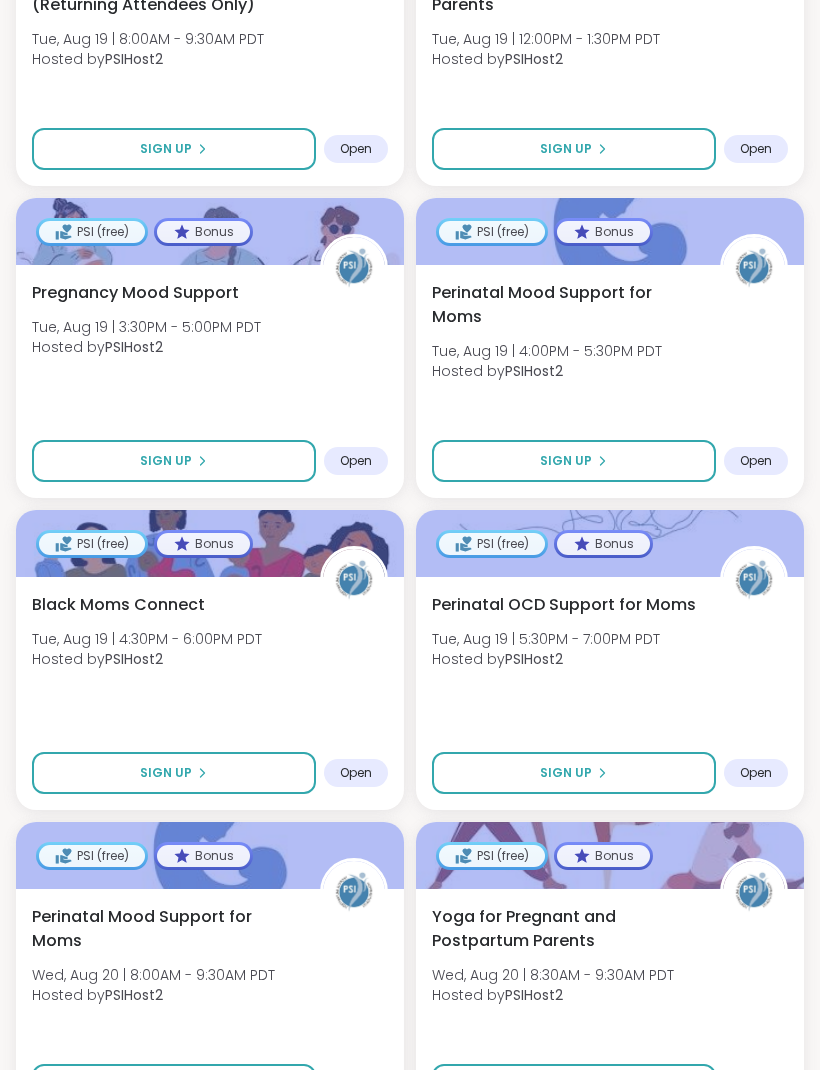 click on "Sign Up" at bounding box center [166, 461] 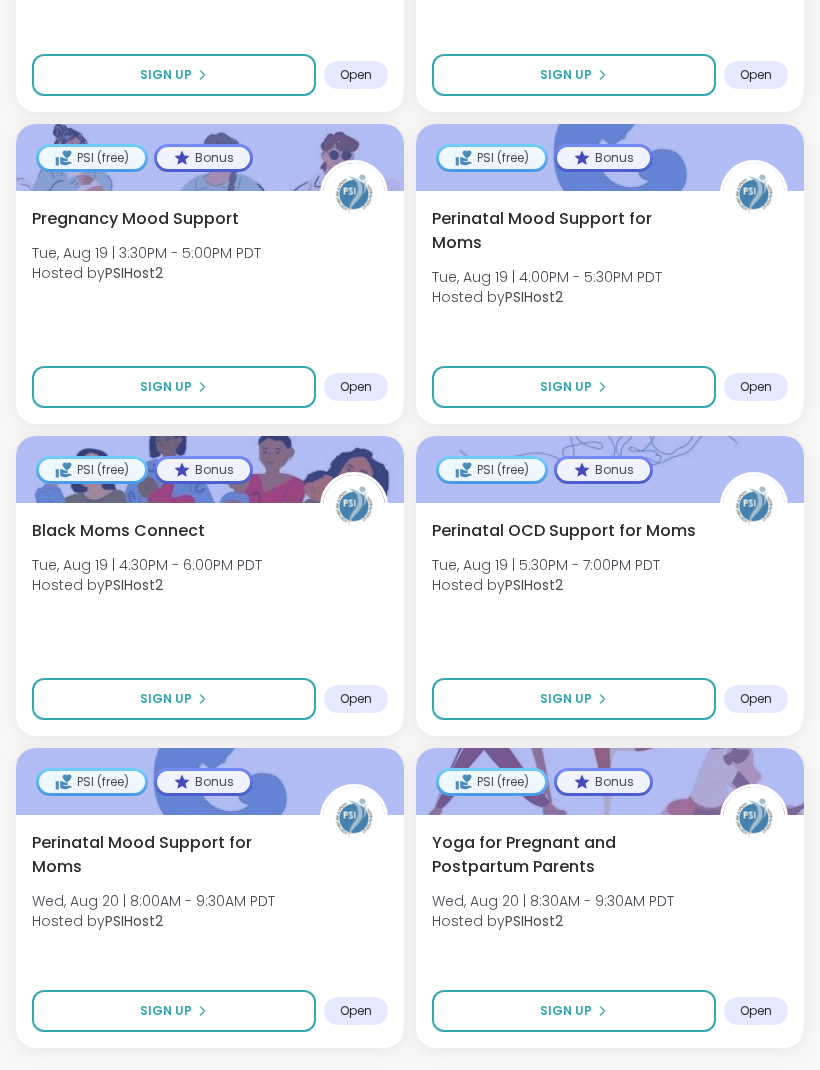 scroll, scrollTop: 7475, scrollLeft: 0, axis: vertical 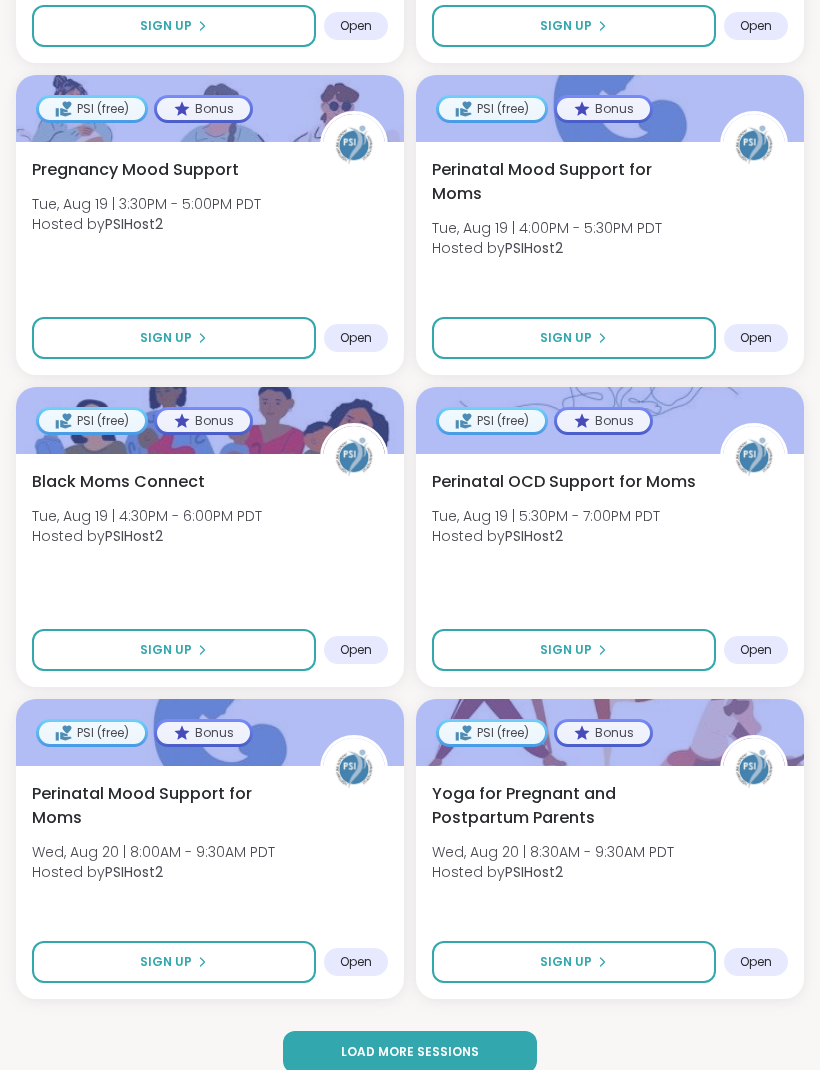 click on "Sign Up" at bounding box center (574, 963) 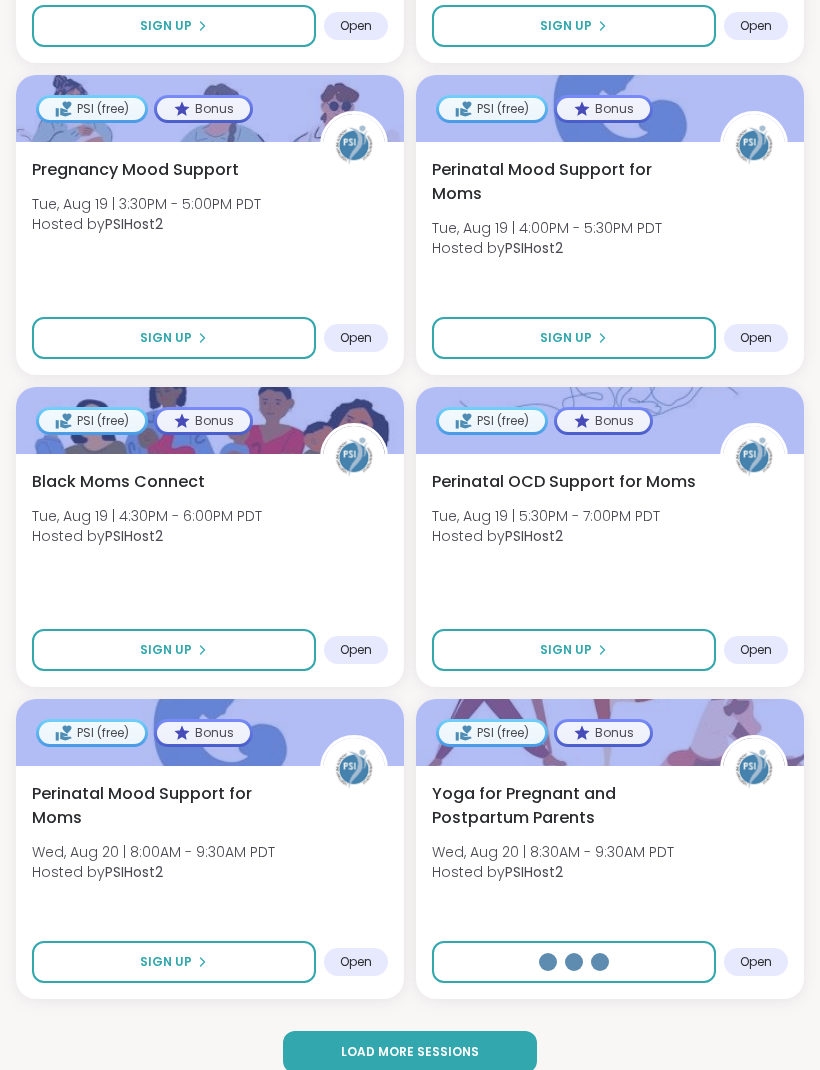 scroll, scrollTop: 7475, scrollLeft: 0, axis: vertical 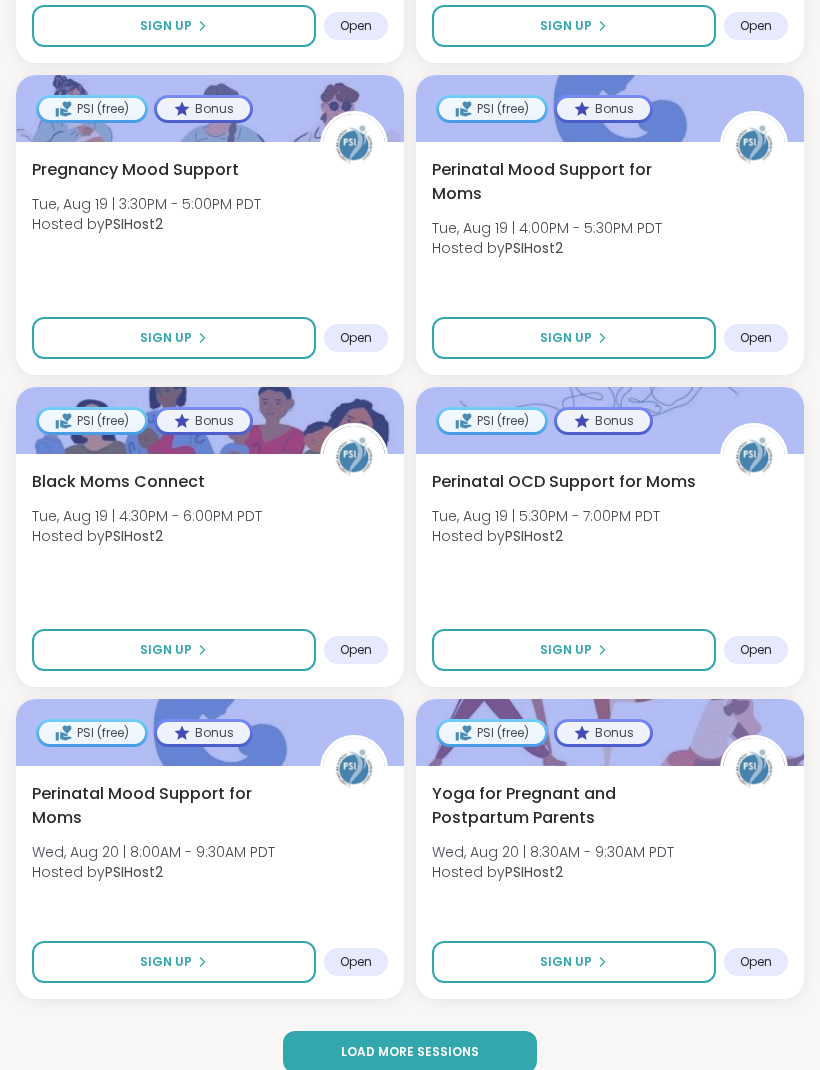 click on "Load more sessions" at bounding box center (410, 1053) 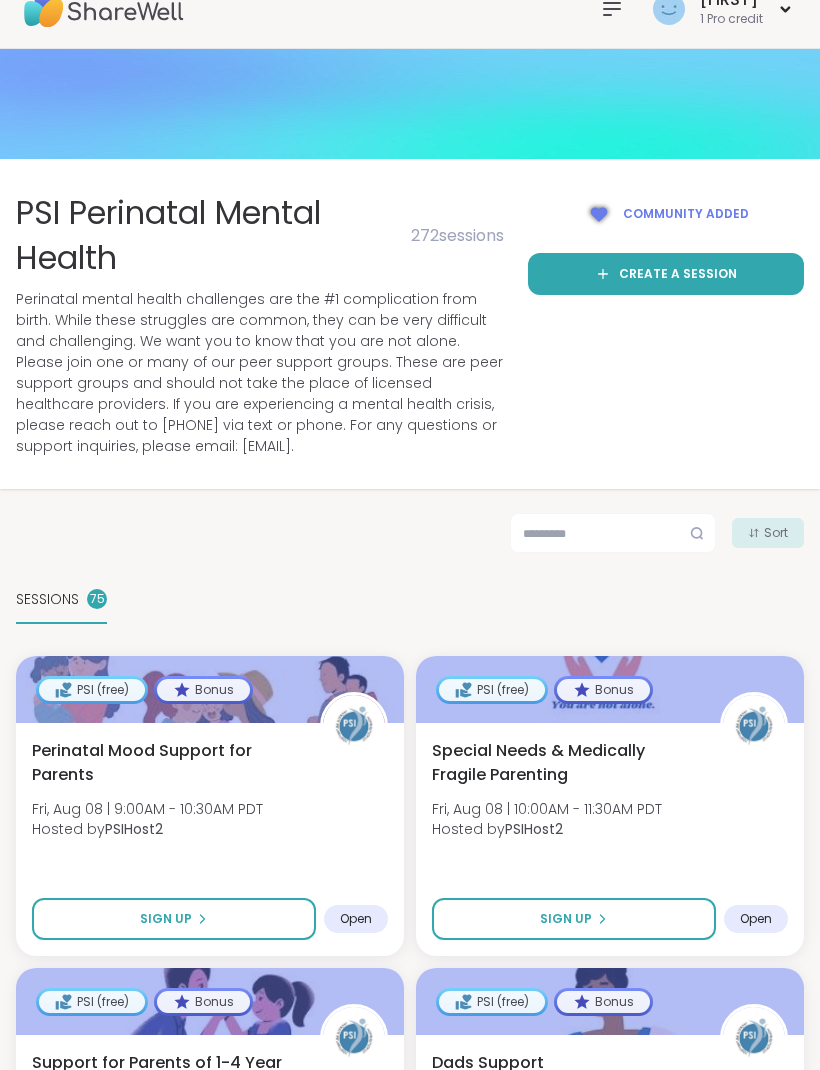 scroll, scrollTop: 29, scrollLeft: 0, axis: vertical 